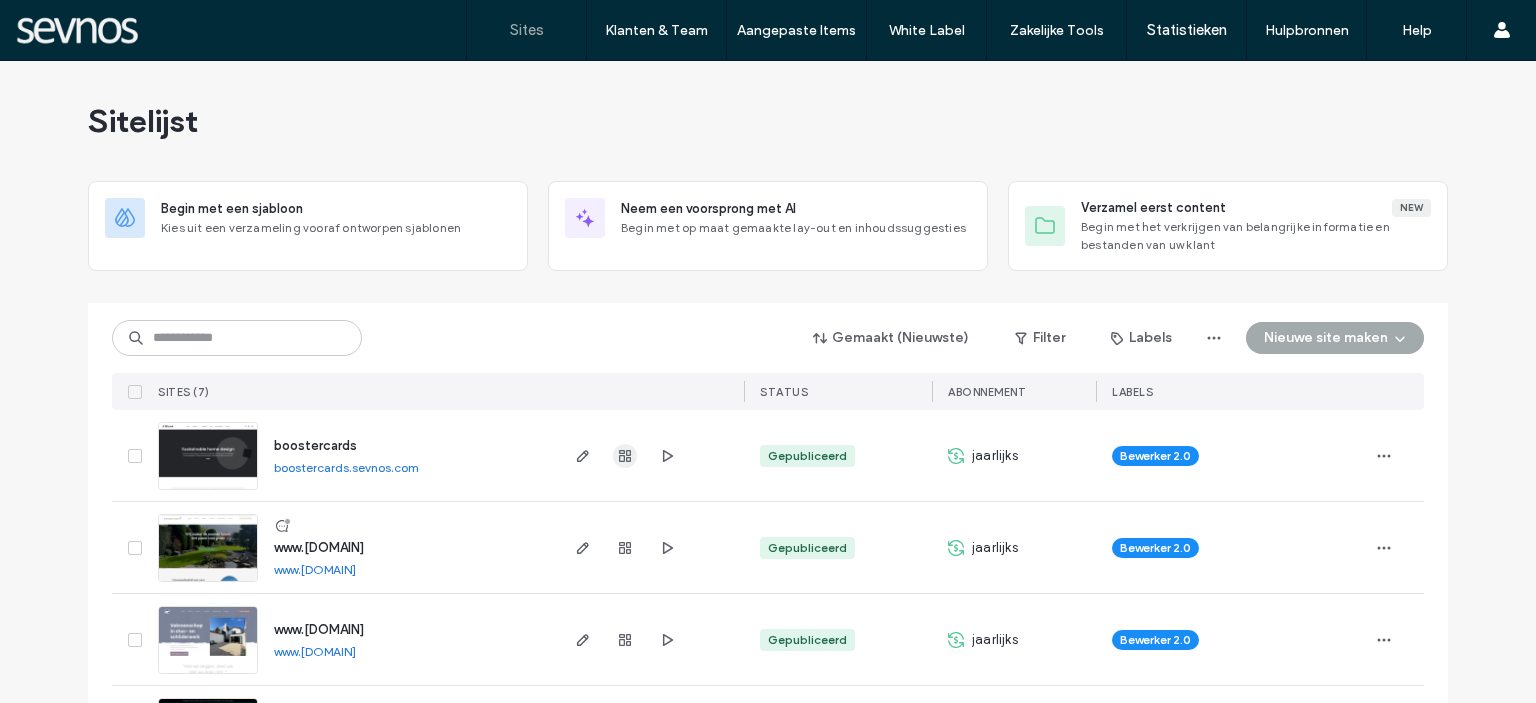 scroll, scrollTop: 0, scrollLeft: 0, axis: both 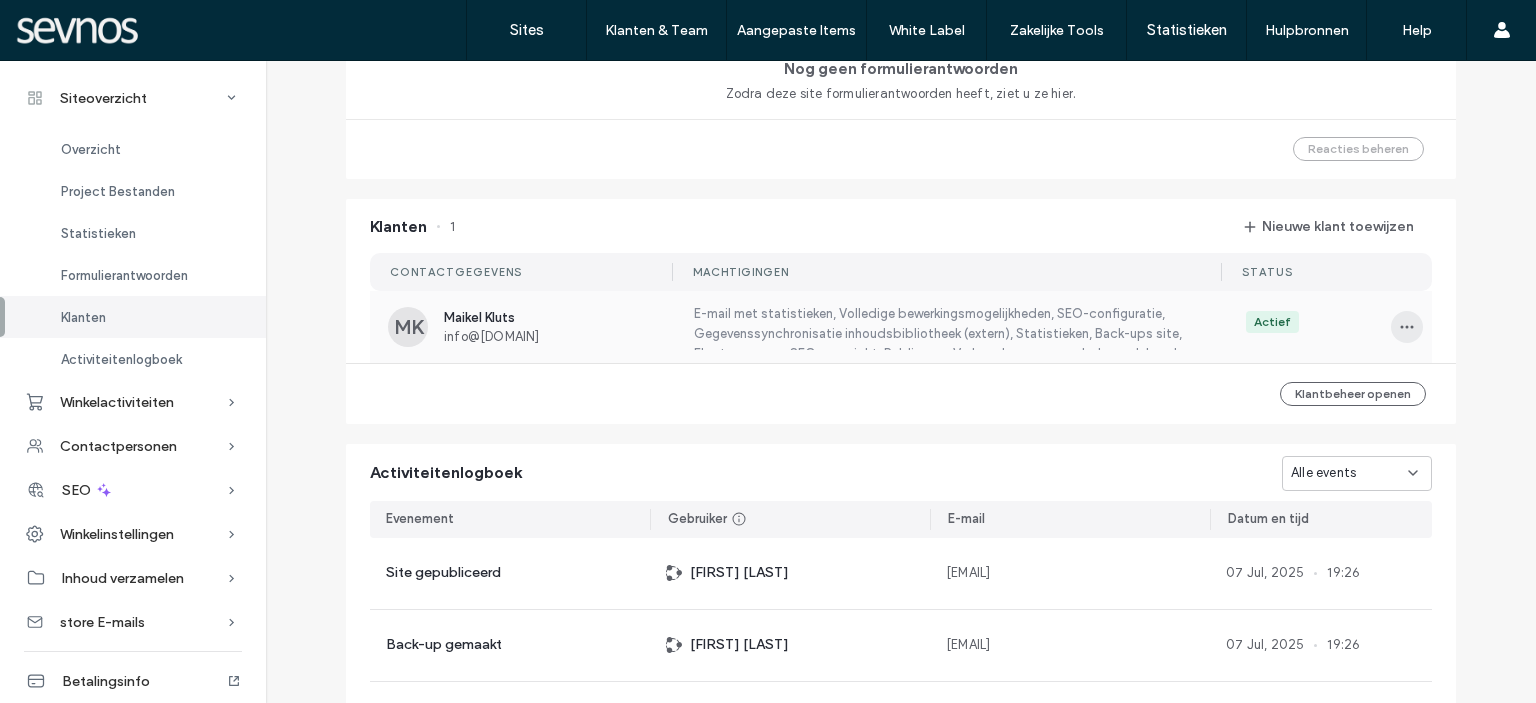 click 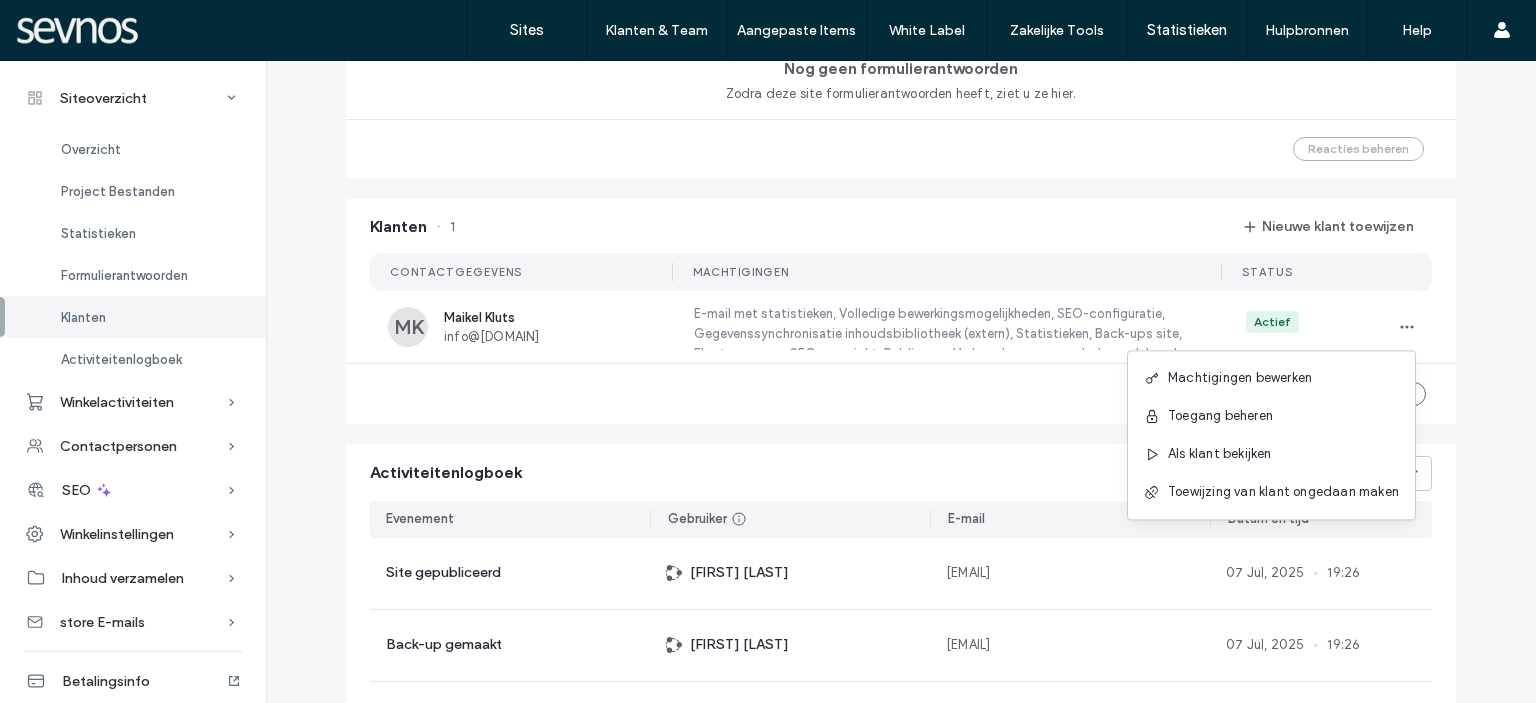 click on "Siteoverzicht boostercards Site-ID: a9548716 http://boostercards.sevnos.com Bewerker 2.0 Gepubliceerd [DATE], [YEAR] Site bewerken Voorbeeld Aanmaakdatum [DATE], [YEAR] Cliënt Dossiers Nog geen cliëntendossiers Upload eventuele .pdf, .Doc .csv, of .txt bestand tot 2 MB. Bestanden uploaden Tekstbestanden van de site Nog geen tekstbestanden Upload eventuele .pdf, .Doc .csv, of .txt bestand tot 2 MB. Bestanden uploaden Sitebezoeken 2 100% Gebeurtenis 0 0% Afgelopen 7 dagen 9 jul 10 jul 11 jul 12 jul 13 jul 0 1 2 3 4 2 Sitebezoeken Mobiel 100% 100% Desktop 0% 0% Alle statistieken openen Formulierantwoorden Exporteren naar csv Nog geen formulierantwoorden Zodra deze site formulierantwoorden heeft, ziet u ze hier. Reacties beheren Klanten 1 Nieuwe klant toewijzen CONTACTGEGEVENS Machtigingen Status MK Maikel Kluts [EMAIL] Actief Klantbeheer openen Activiteitenlogboek Alle events Evenement Gebruiker E-mail Datum en tijd Site gepubliceerd Sven van Oostveen [EMAIL] [DATE] [YEAR] 19:26 19:26" at bounding box center [901, -210] 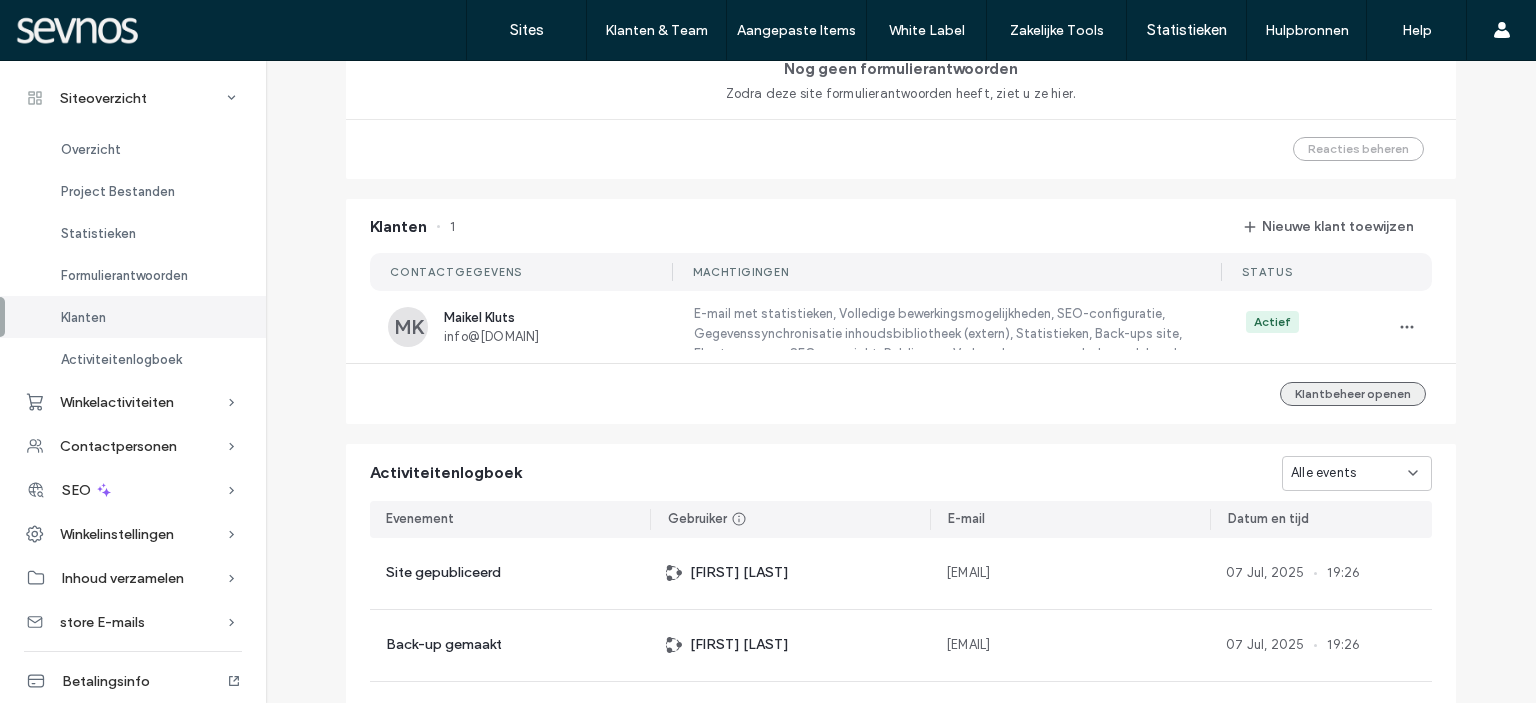 click on "Klantbeheer openen" at bounding box center (1353, 394) 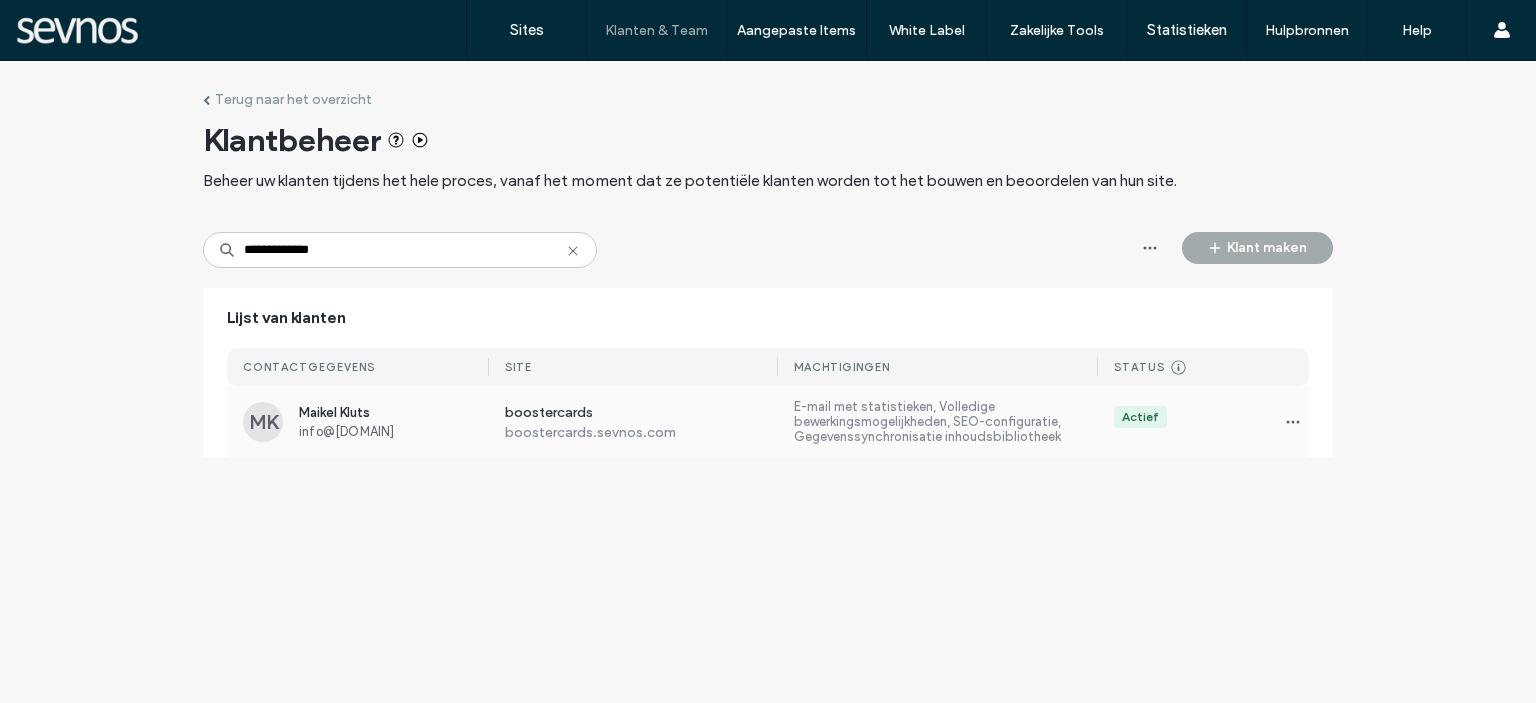 click on "E-mail met statistieken, Volledige bewerkingsmogelijkheden, SEO-configuratie, Gegevenssynchronisatie inhoudsbibliotheek (extern), Statistieken, Back-ups site, Flex toevoegen, SEO-overzicht, Publiceren, Verbonden gegevens beheren, Inhoud bewerken, Modus ontwikkelaar, Gebruik apps, AI-assistent, Personalisatie van de site, Domein koppelen, Beheer gratis apps, Blog, Siteopmerkingen, Opnieuw publiceren, Verbonden gegevens bewerken, Site resetten, Inhoudbibliotheek" at bounding box center (946, 422) 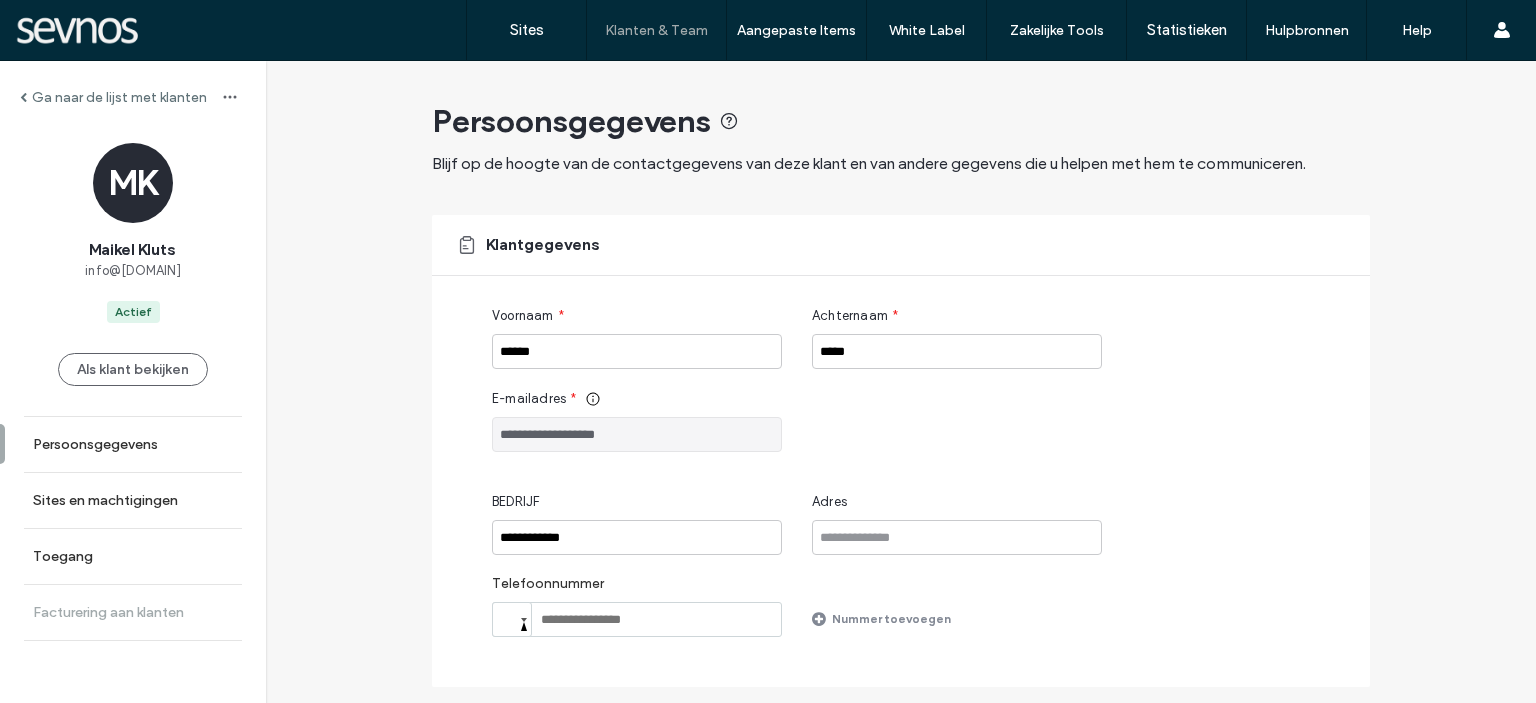 click on "Facturering aan klanten" at bounding box center [133, 612] 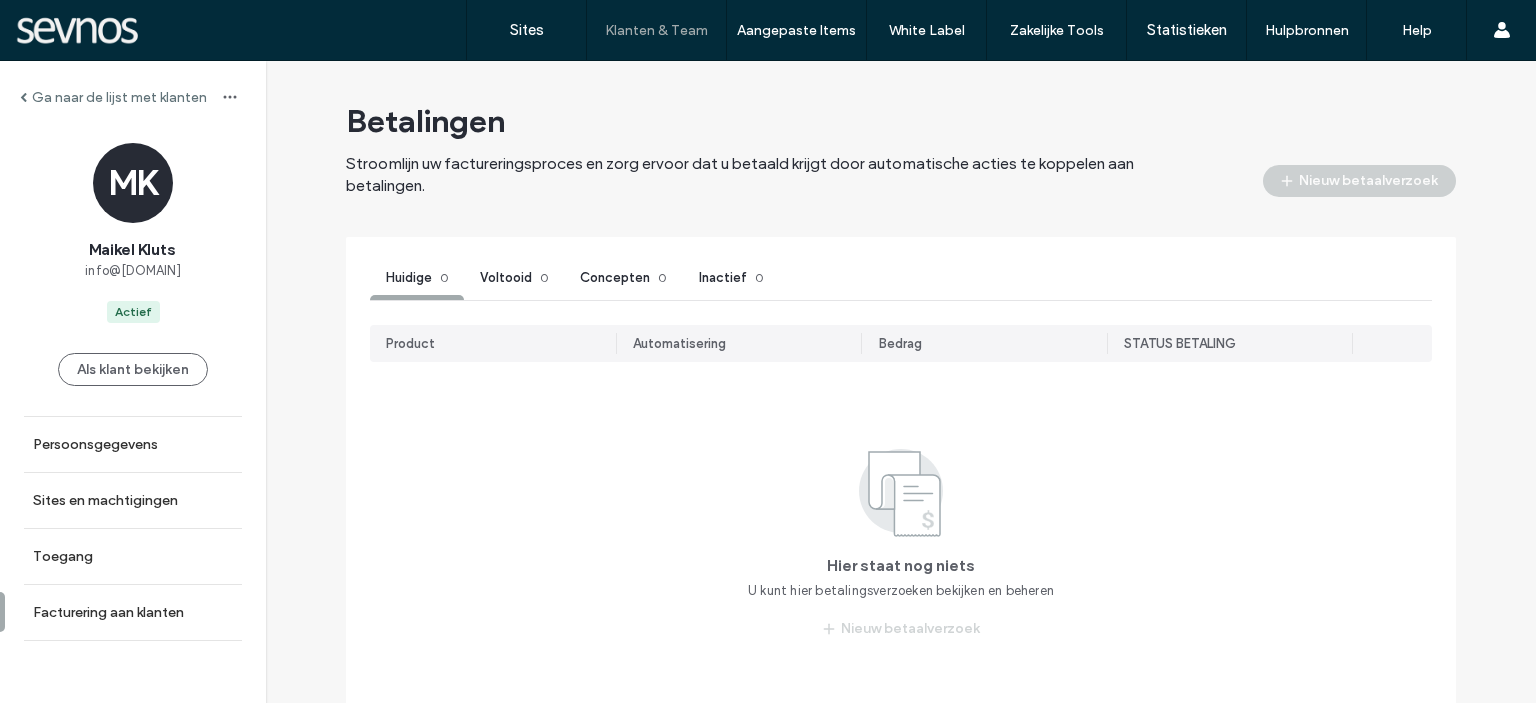 scroll, scrollTop: 131, scrollLeft: 0, axis: vertical 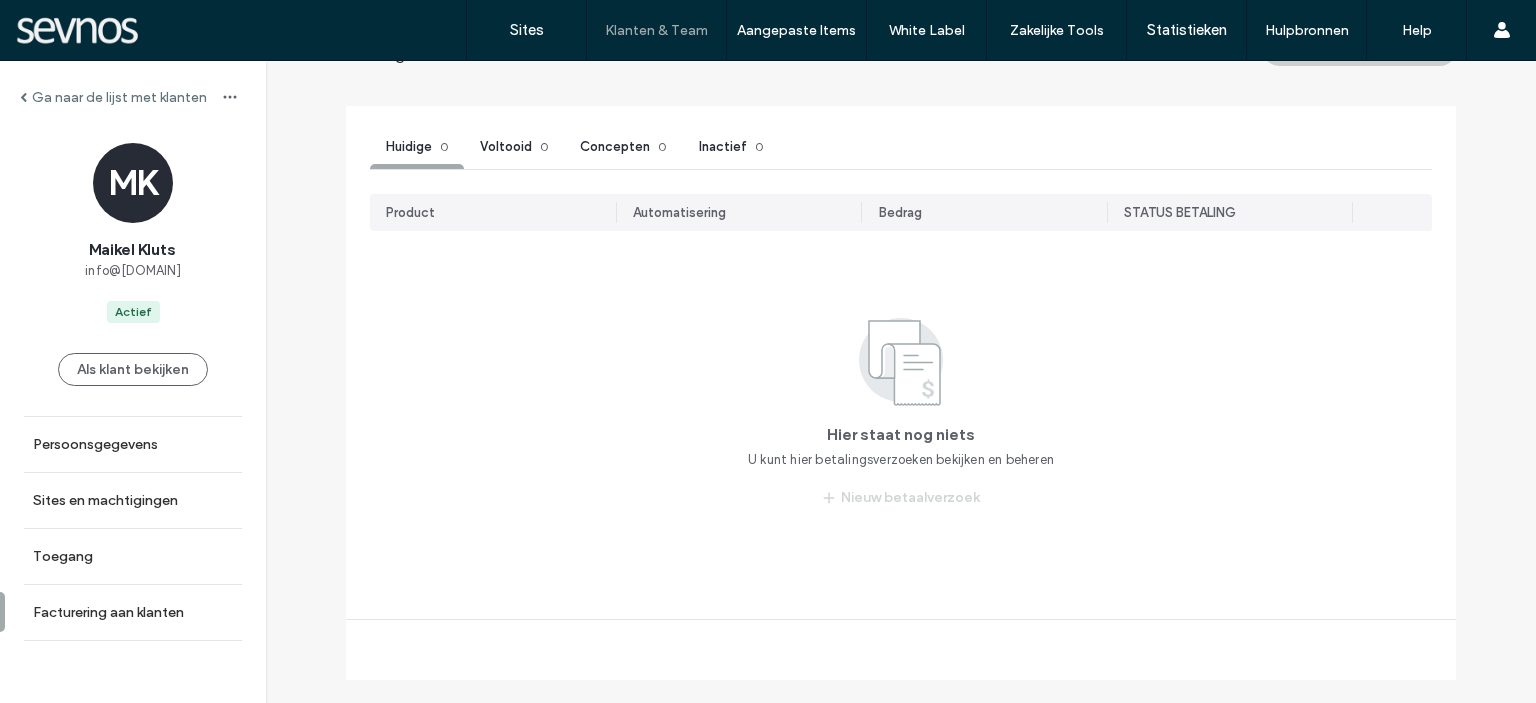 click on "Hier staat nog niets U kunt hier betalingsverzoeken bekijken en beheren Nieuw betaalverzoek" at bounding box center [901, 413] 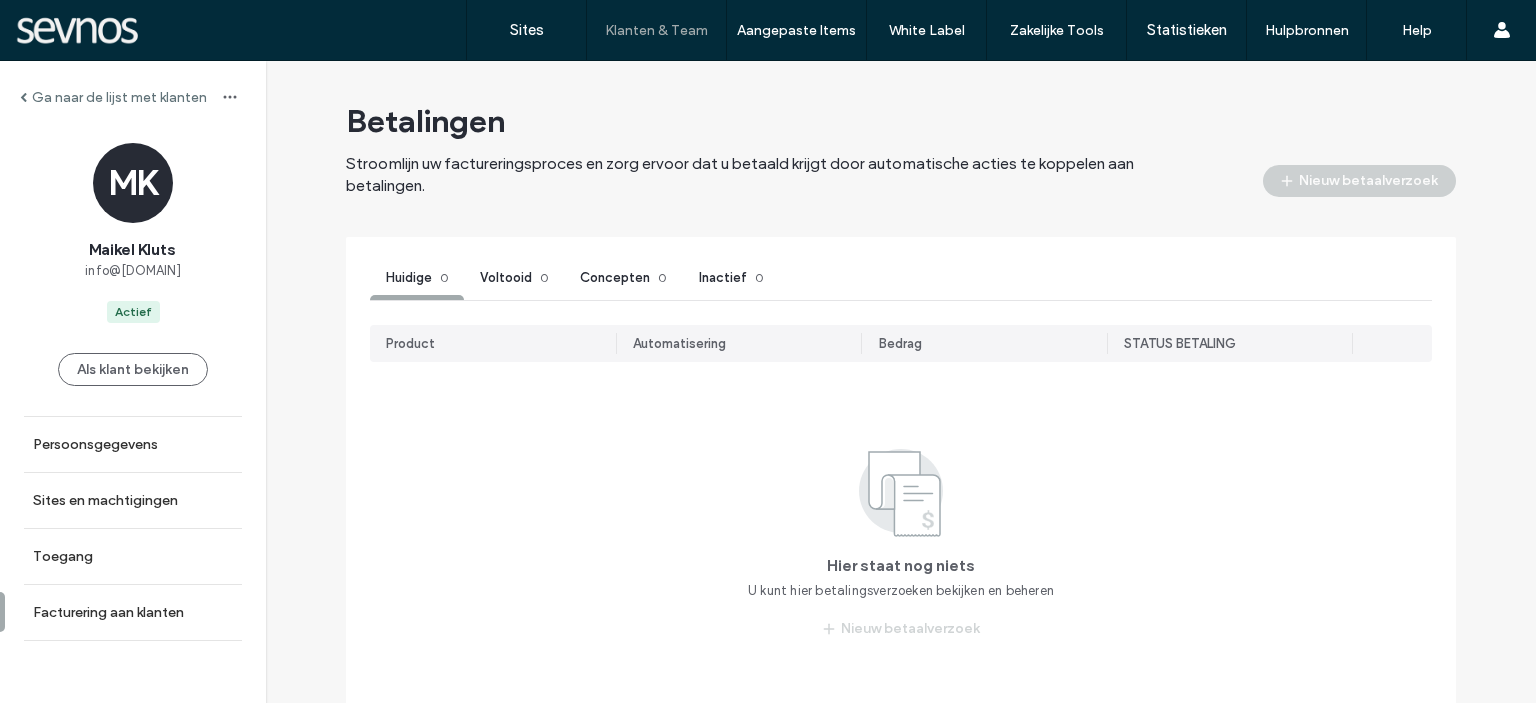 click on "Betalingen Stroomlijn uw factureringsproces en zorg ervoor dat u betaald krijgt door automatische acties te koppelen aan betalingen. Nieuw betaalverzoek" at bounding box center (901, 149) 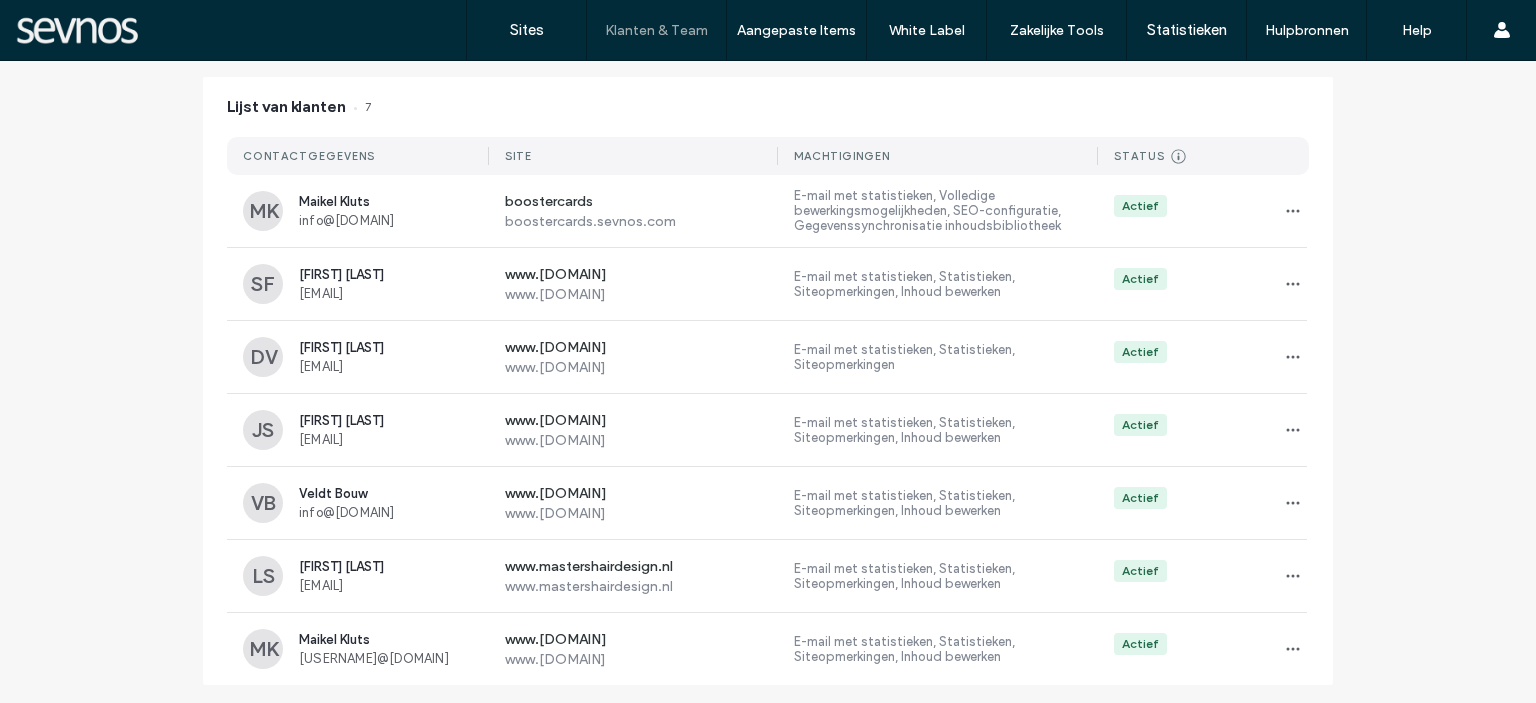 scroll, scrollTop: 0, scrollLeft: 0, axis: both 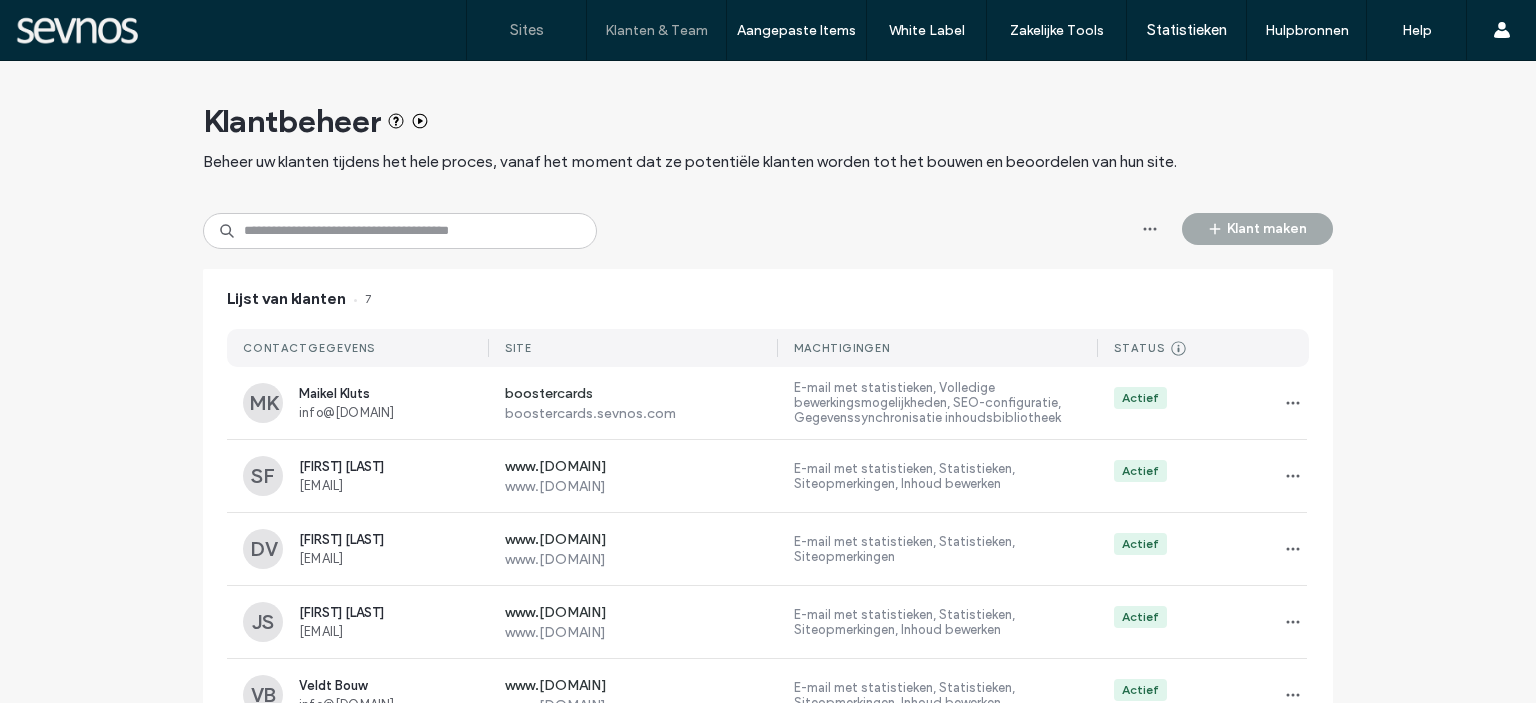 click on "Sites" at bounding box center [527, 30] 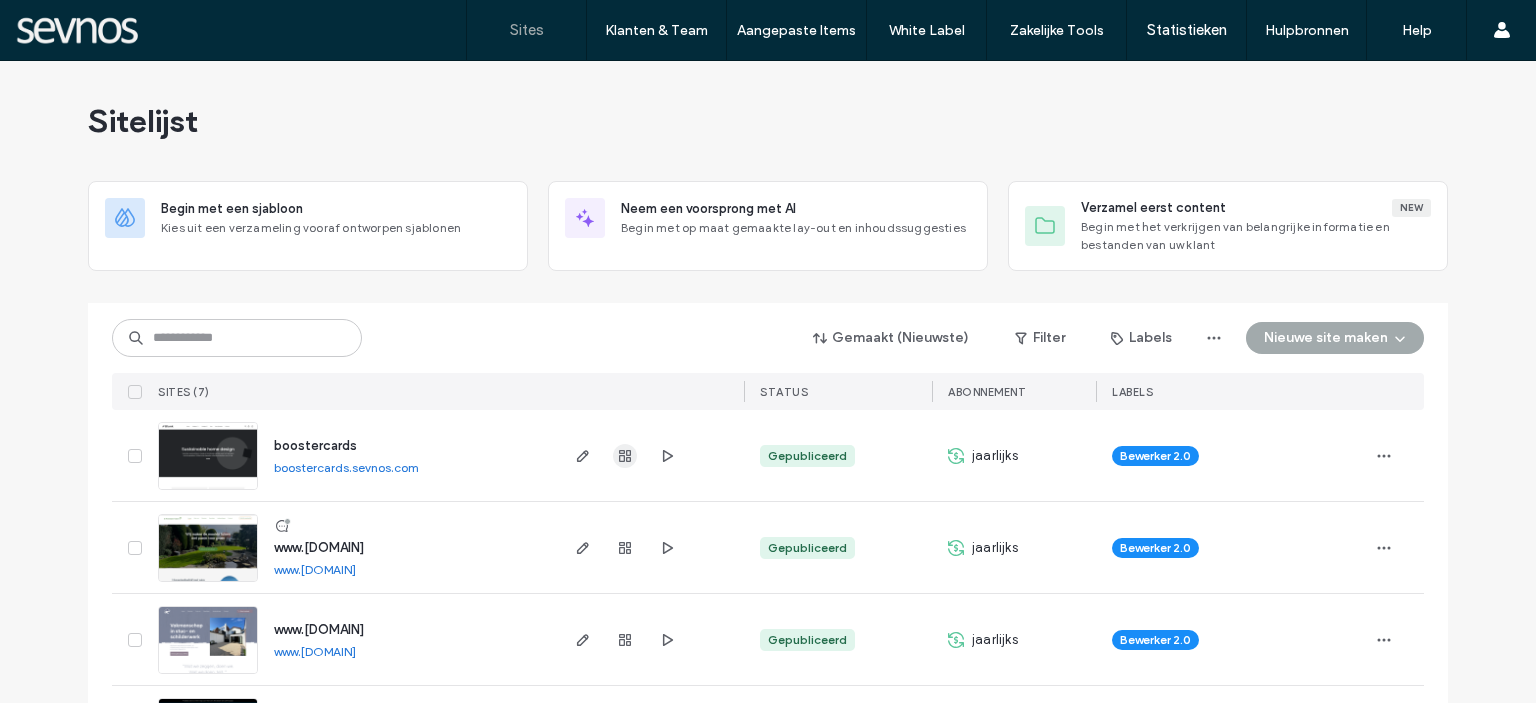 click at bounding box center [625, 456] 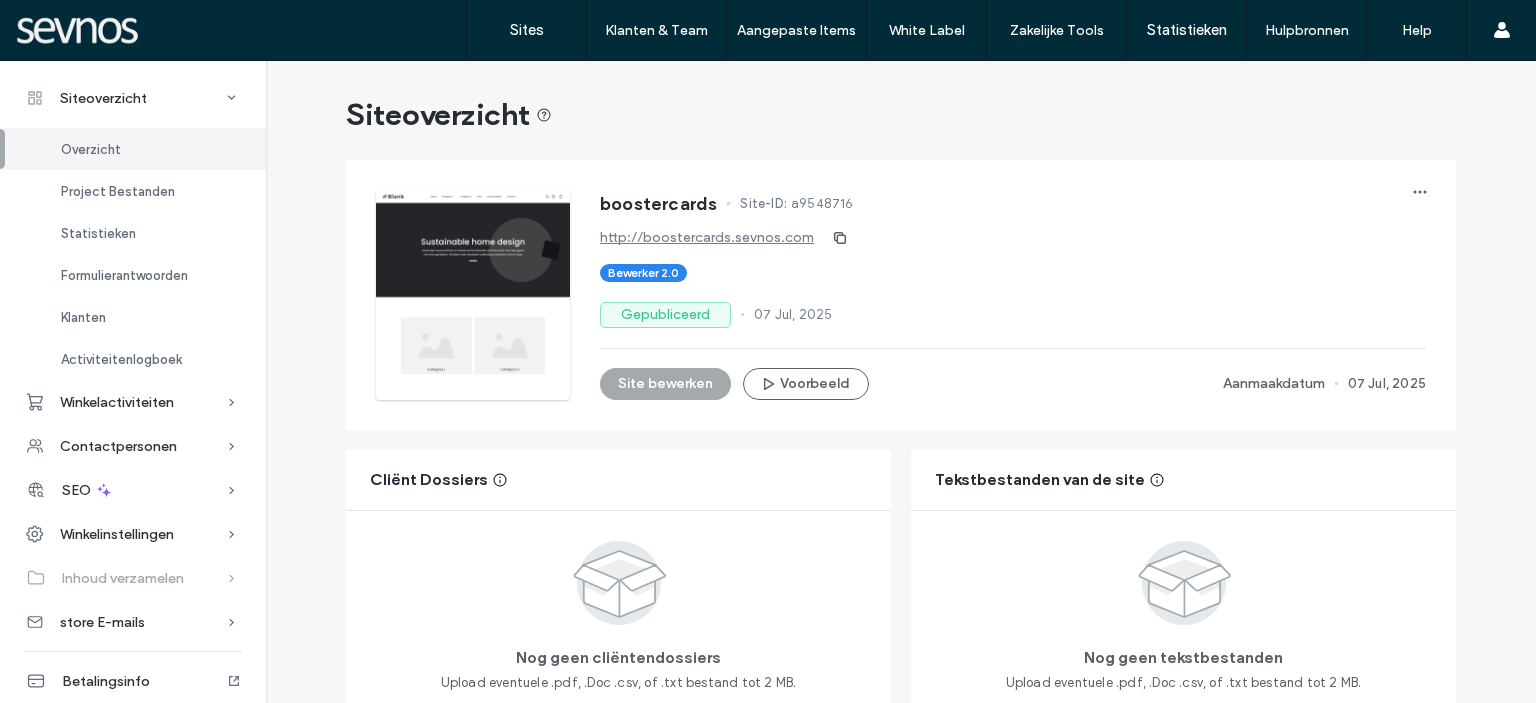 click on "Inhoud verzamelen" at bounding box center [123, 578] 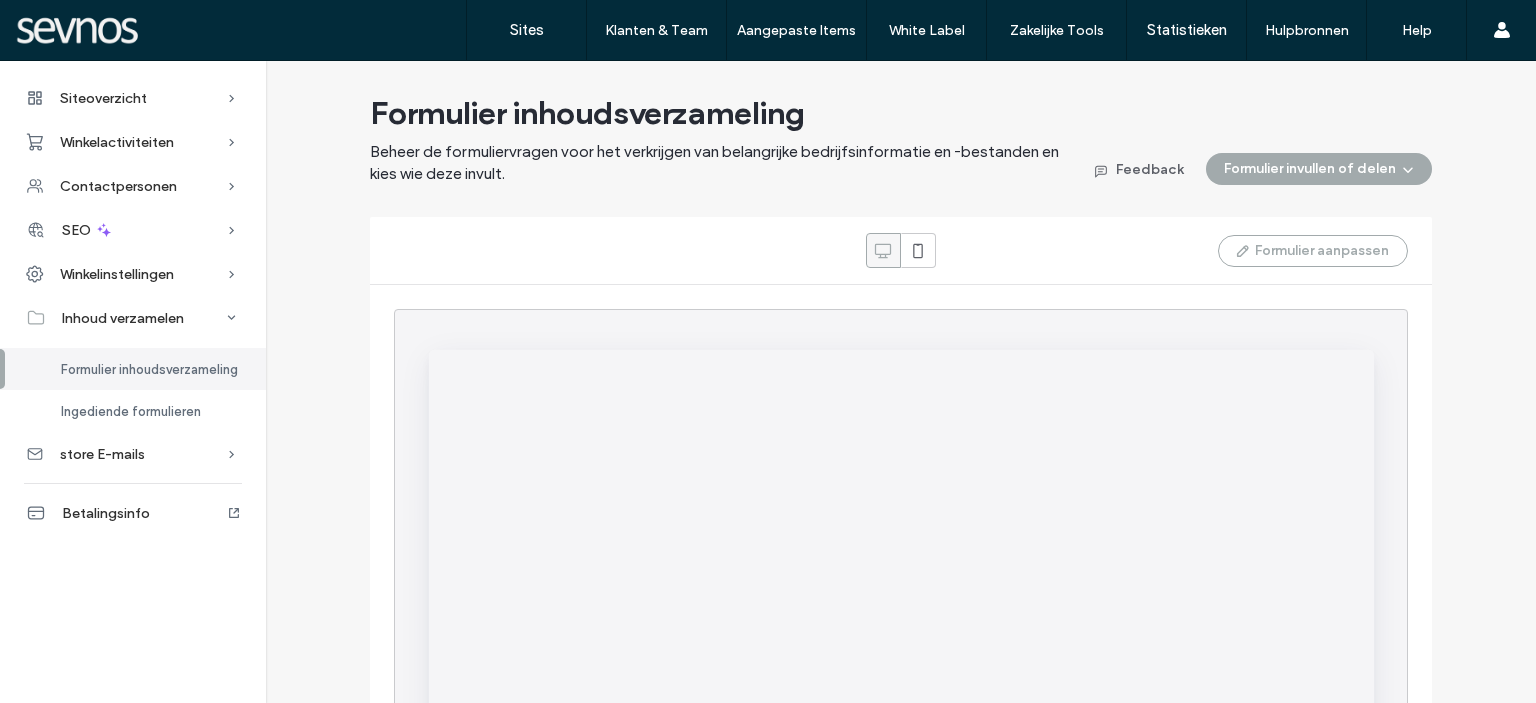 scroll, scrollTop: 0, scrollLeft: 0, axis: both 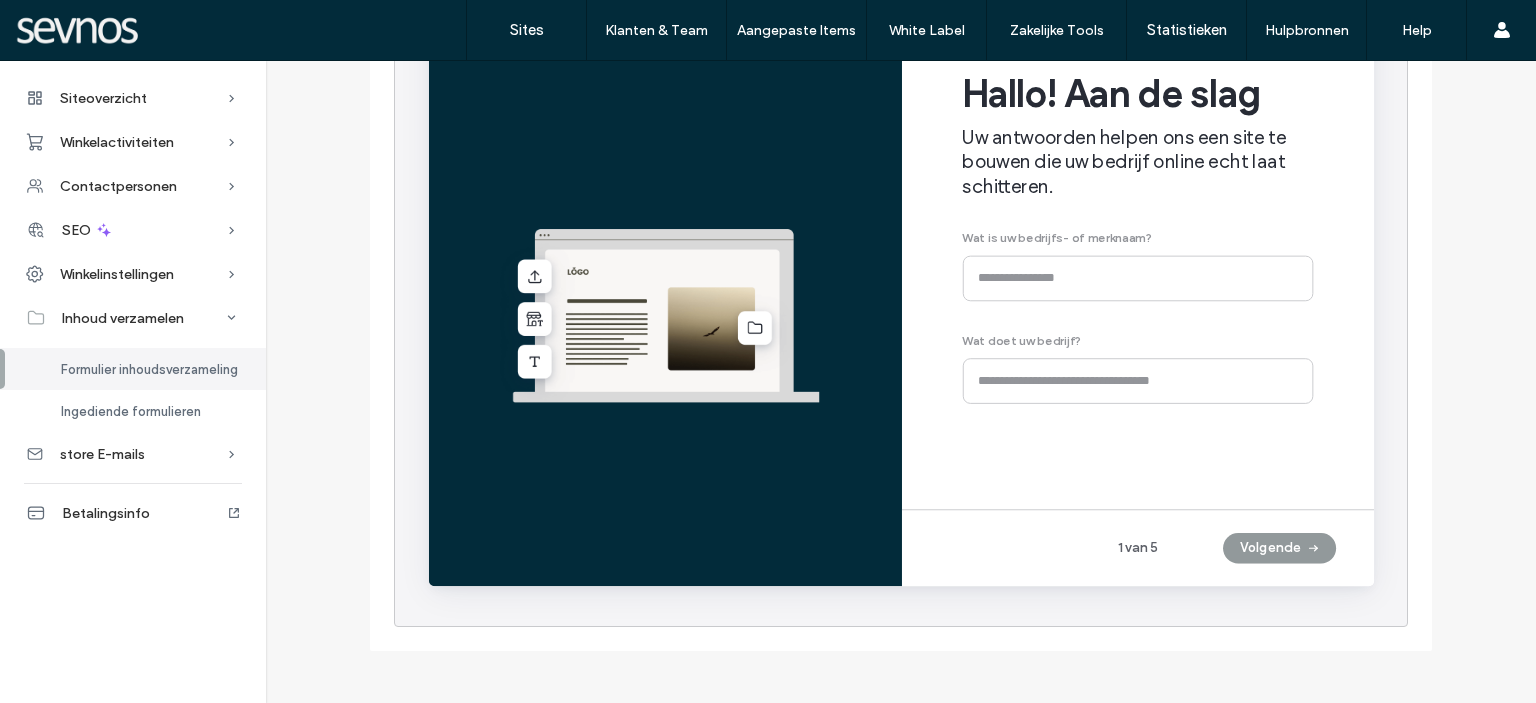click on "Volgende" at bounding box center (1323, 578) 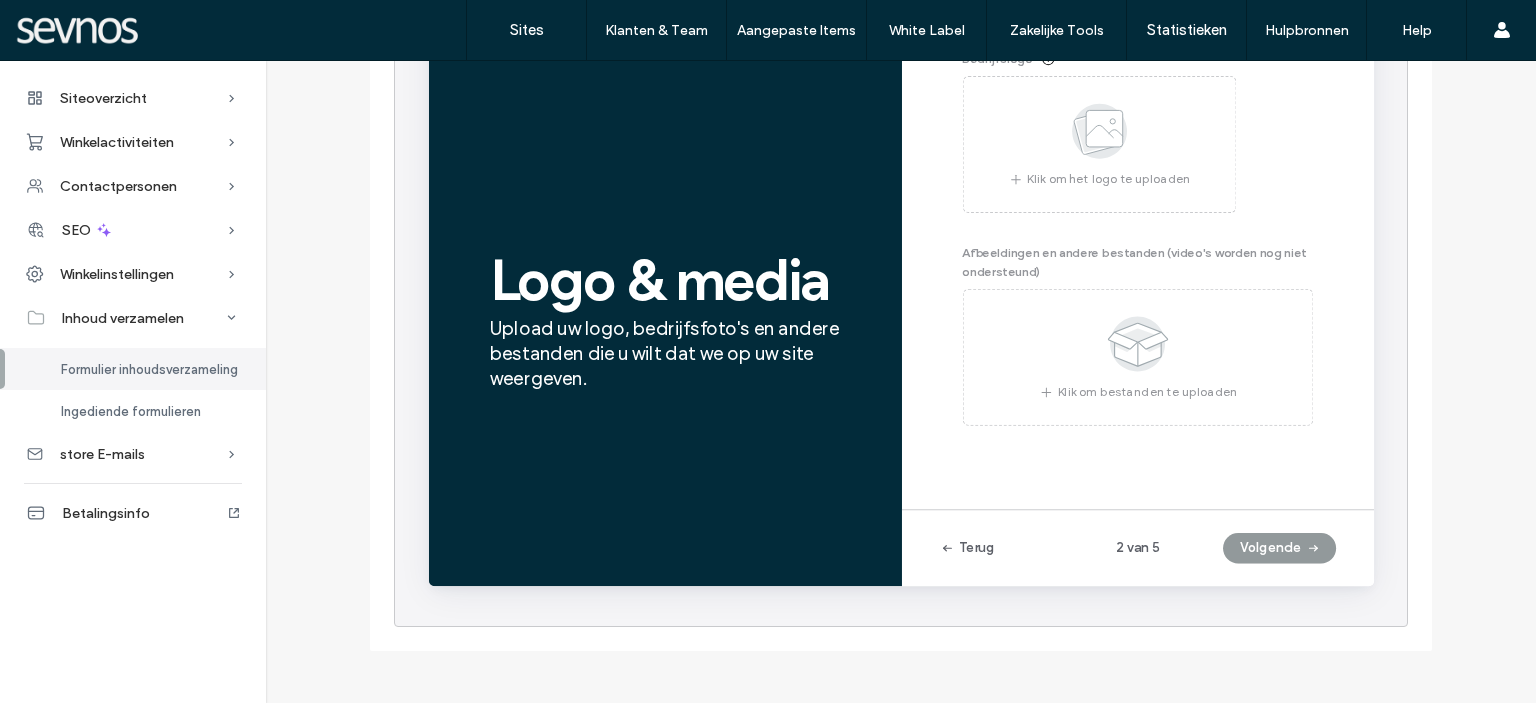 click on "Volgende" at bounding box center (1323, 578) 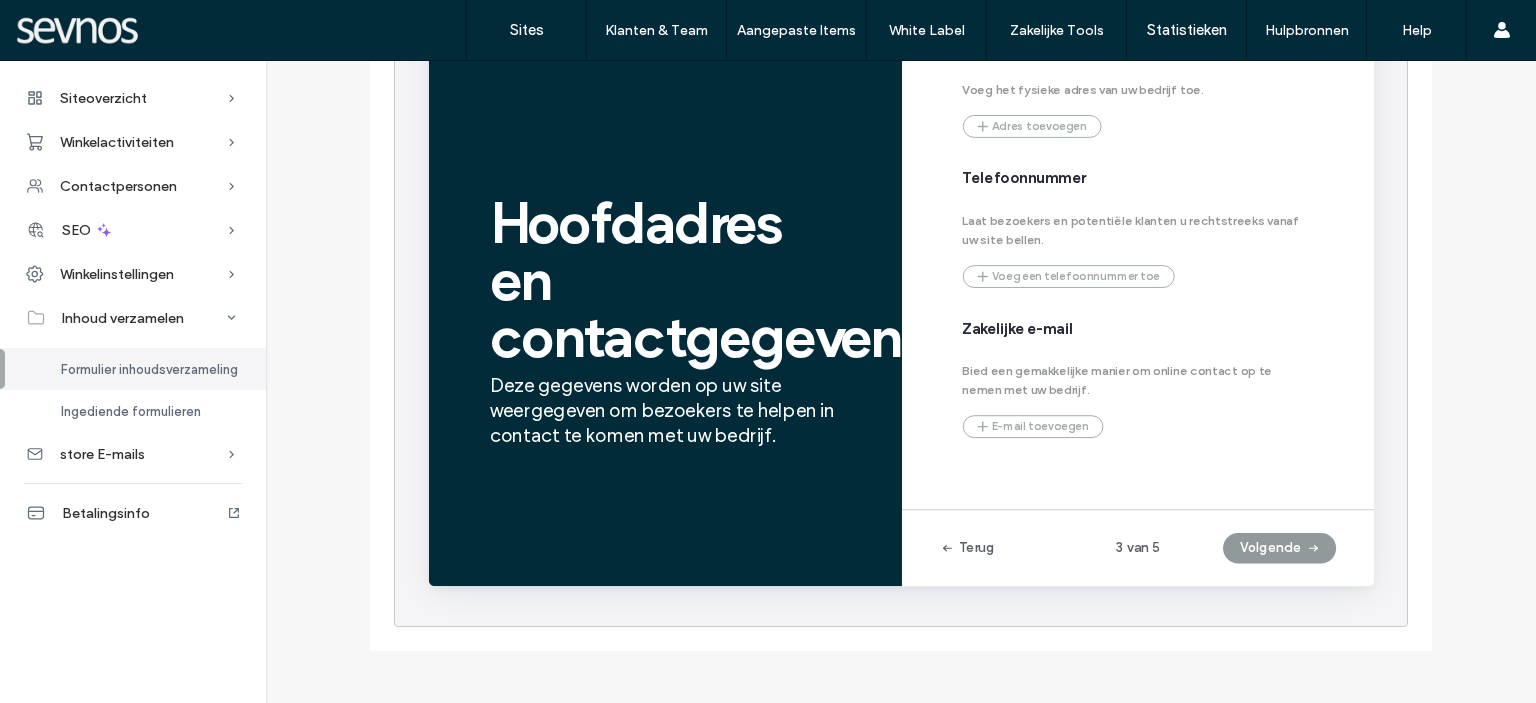 click on "Volgende" at bounding box center (1323, 578) 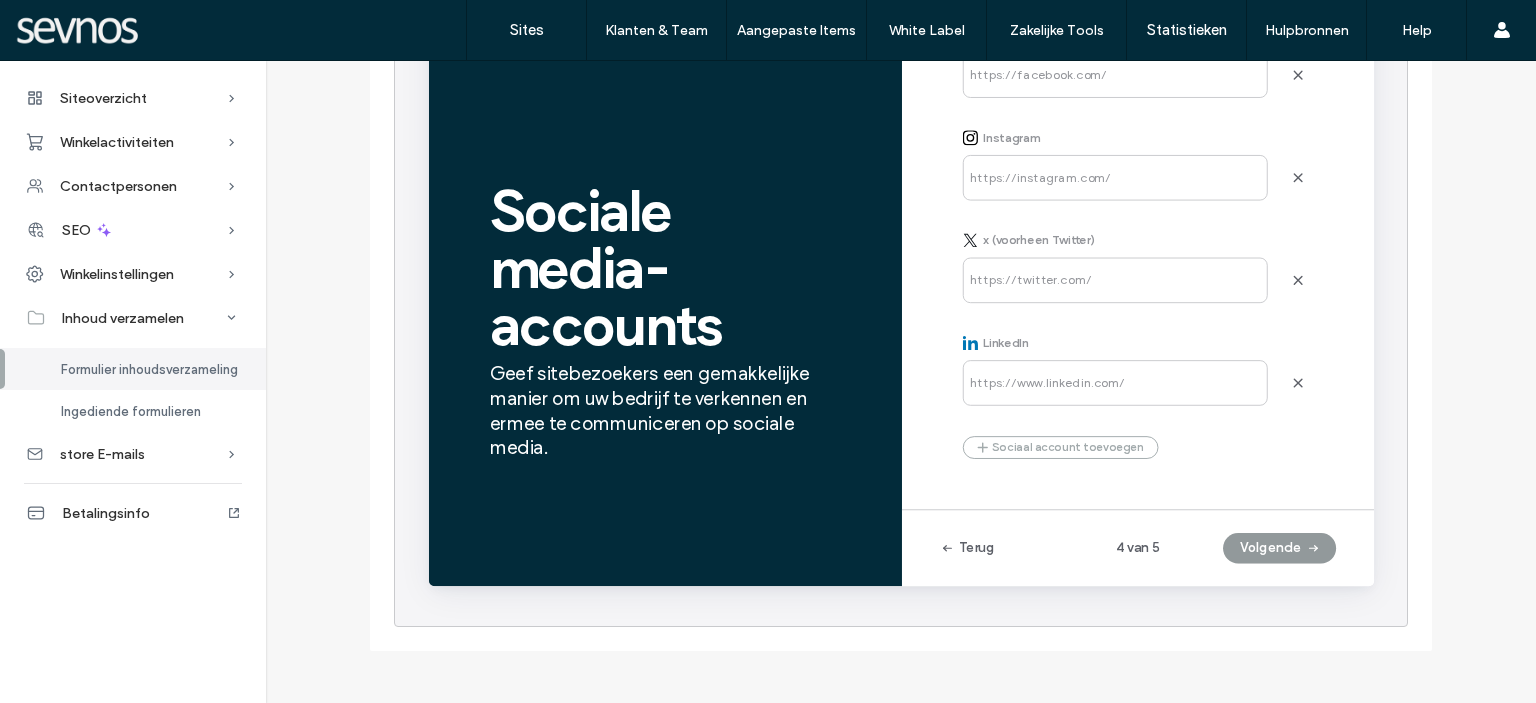 click on "Volgende" at bounding box center [1323, 578] 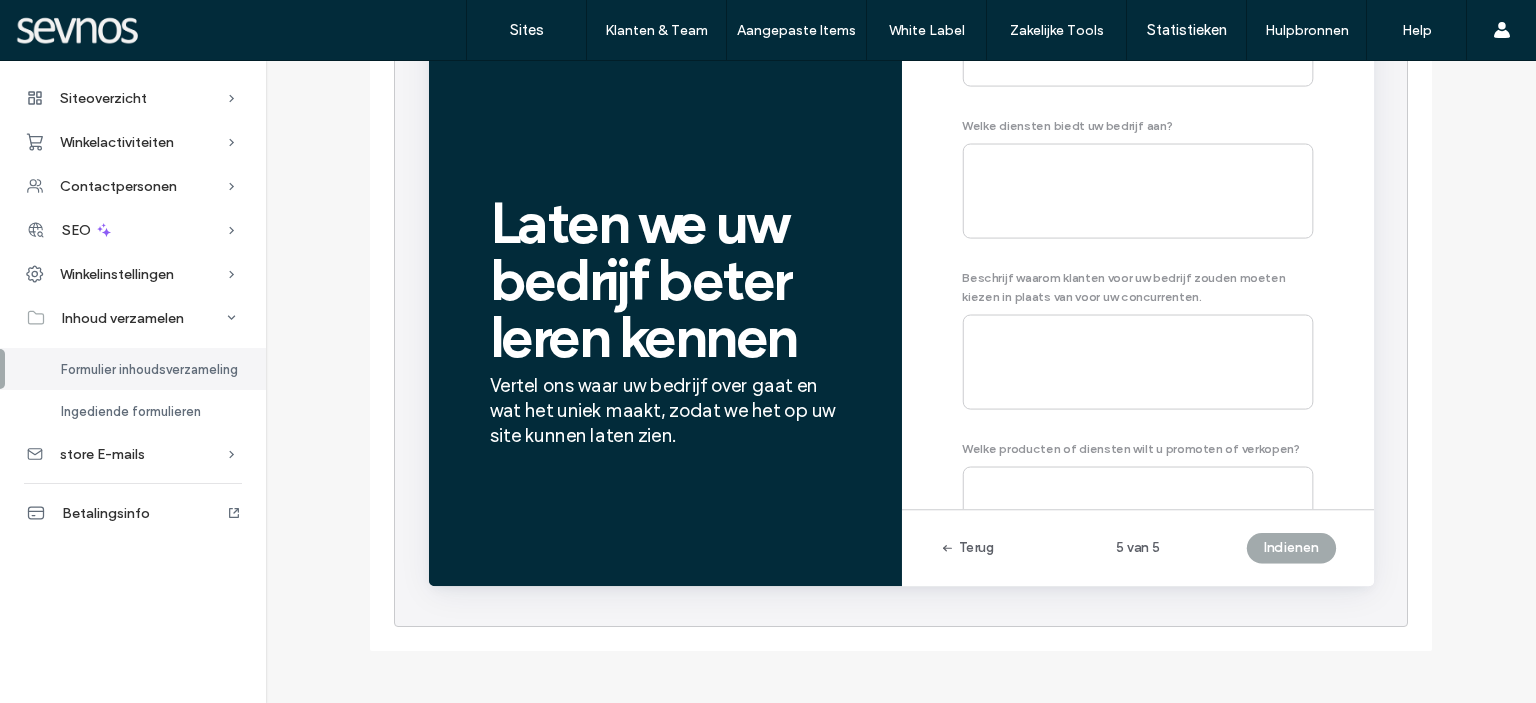 scroll, scrollTop: 0, scrollLeft: 0, axis: both 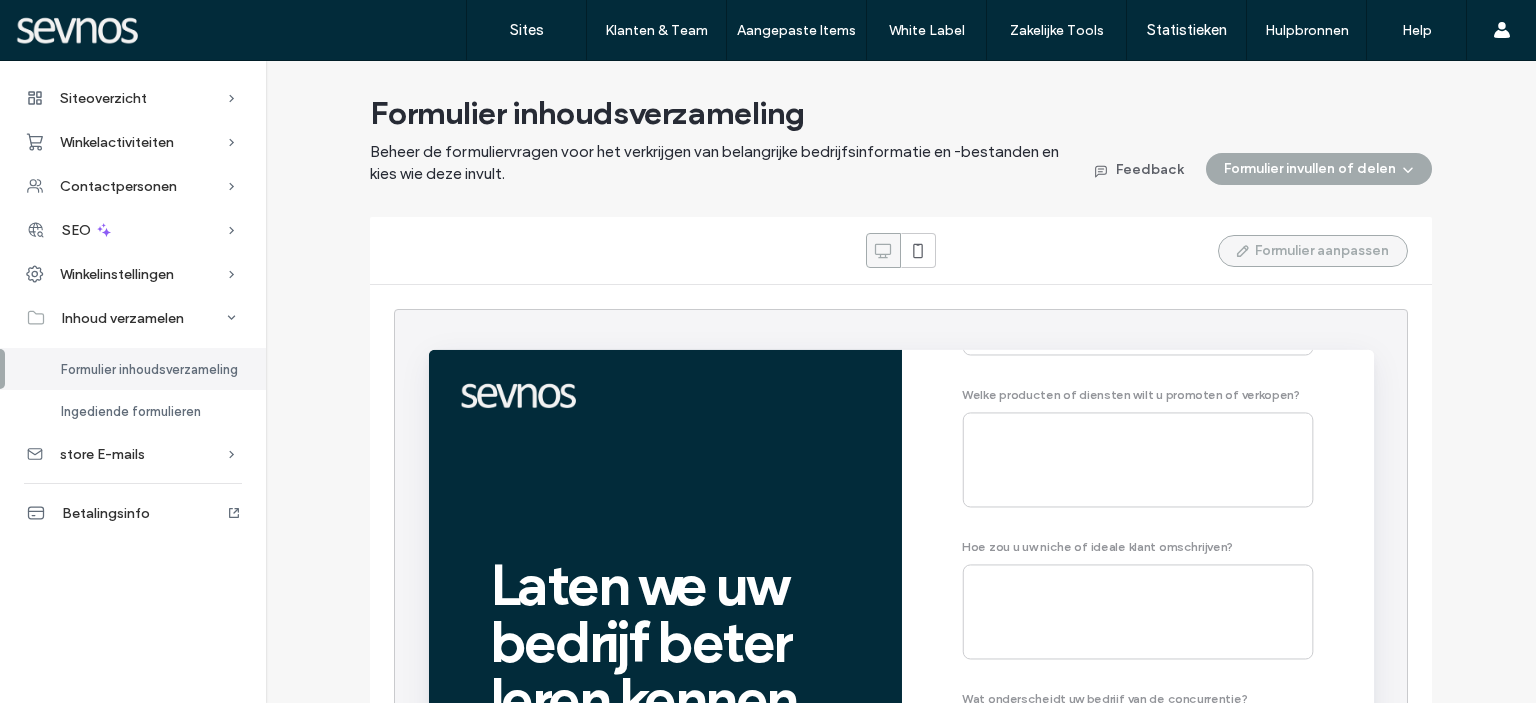 click on "Formulier aanpassen" at bounding box center [1313, 251] 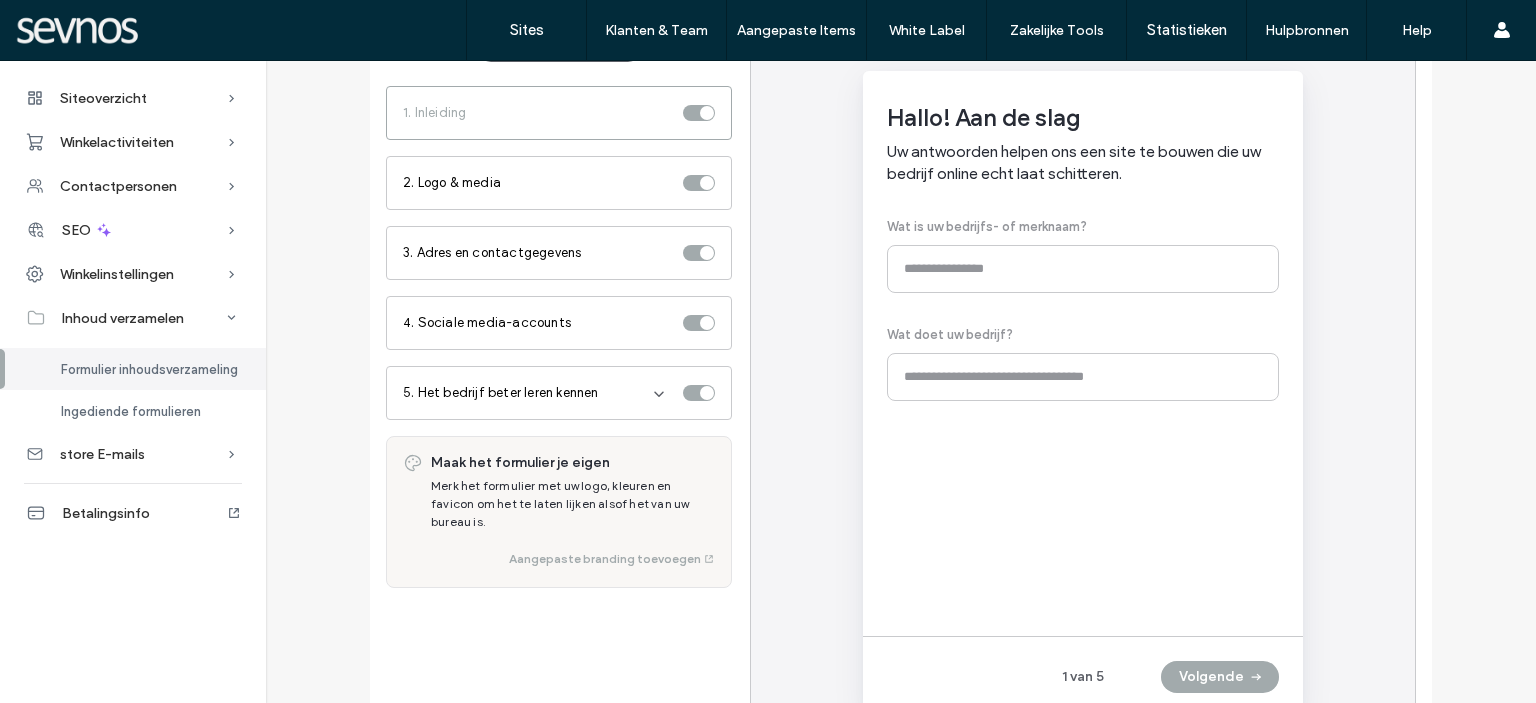 scroll, scrollTop: 332, scrollLeft: 0, axis: vertical 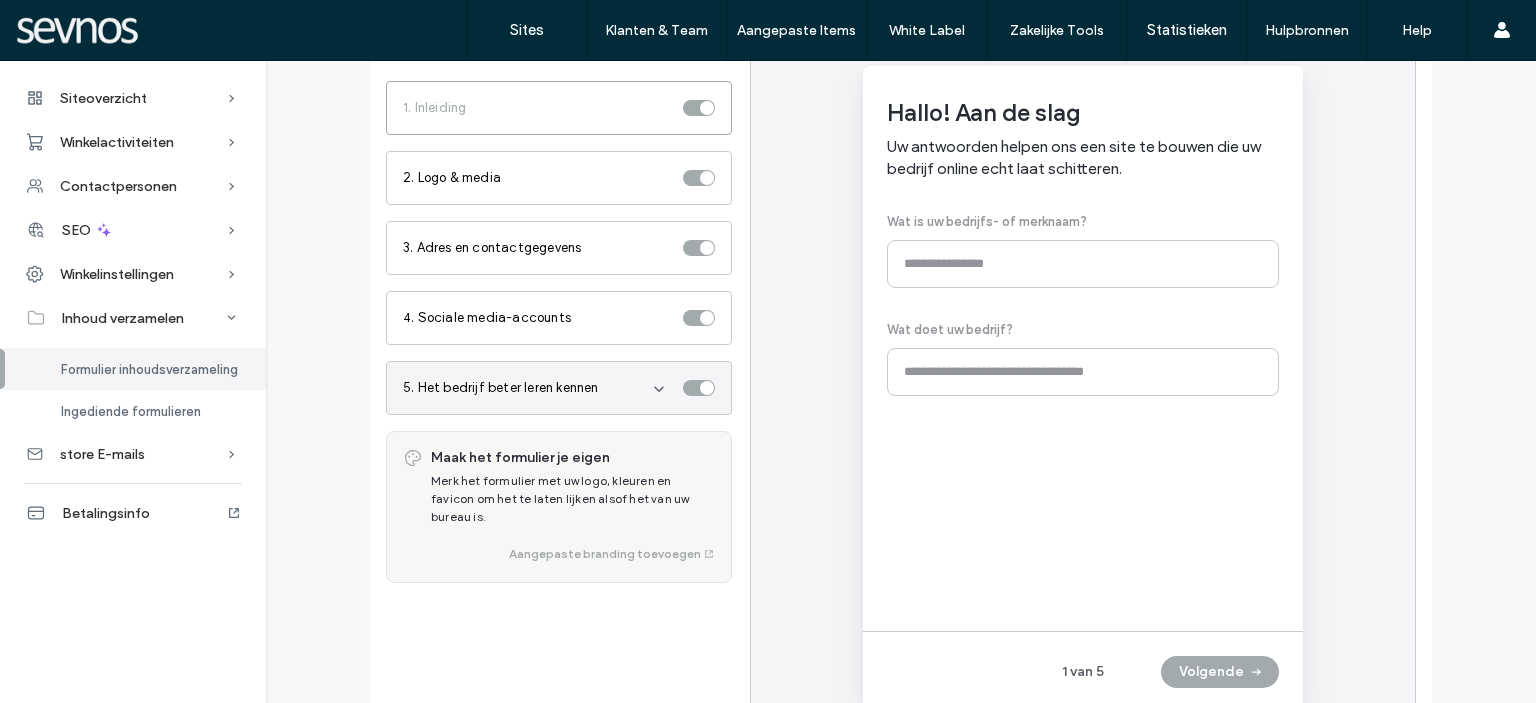 click on "5. Het bedrijf beter leren kennen" at bounding box center [501, 388] 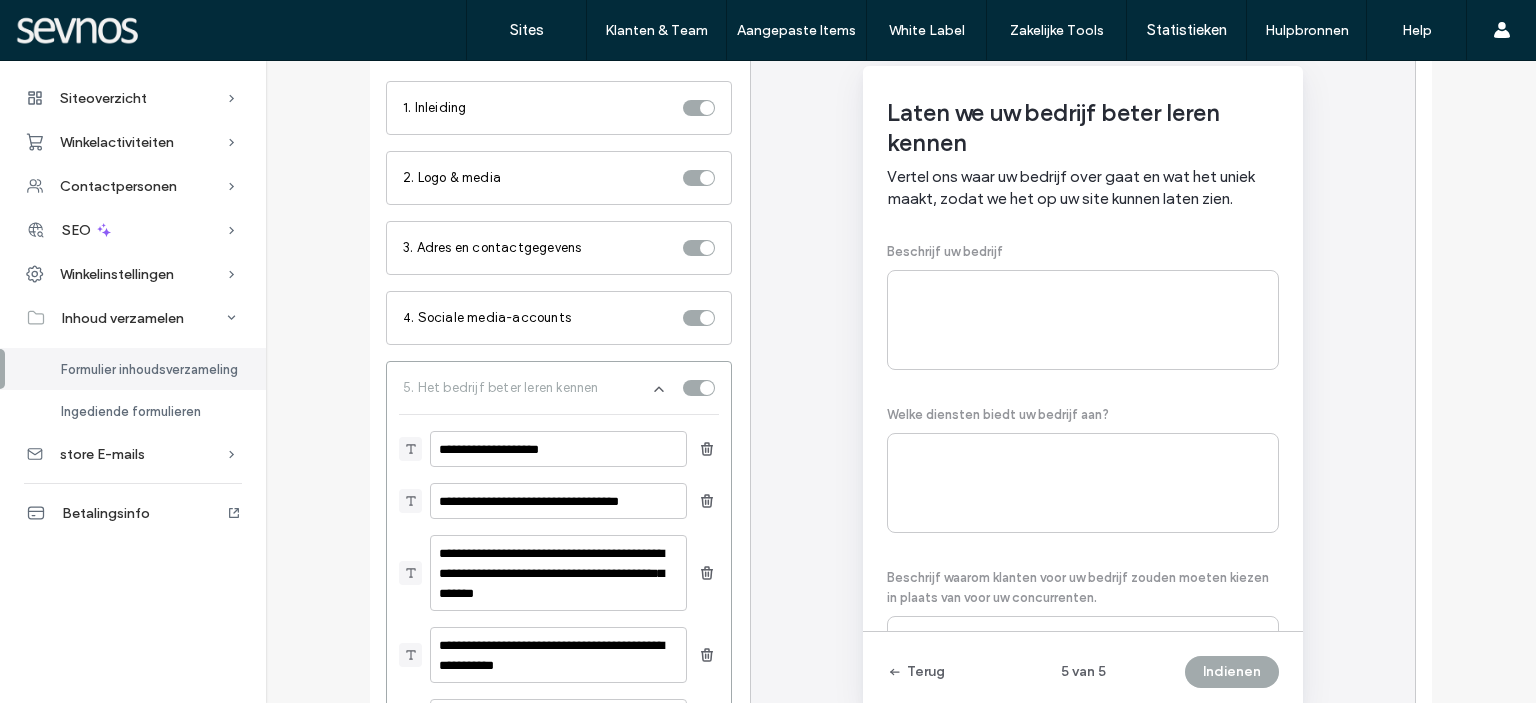 scroll, scrollTop: 304, scrollLeft: 0, axis: vertical 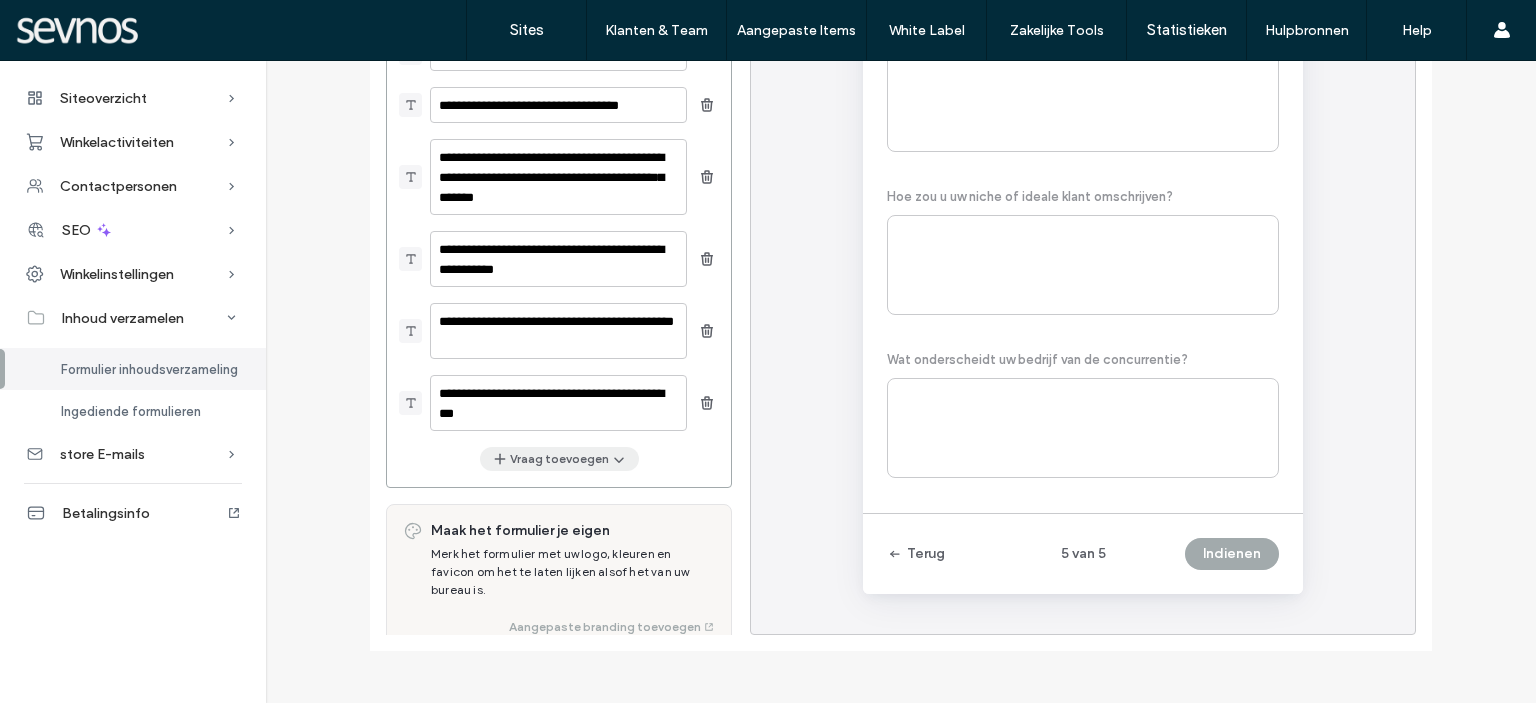 click on "Vraag toevoegen" at bounding box center [559, 459] 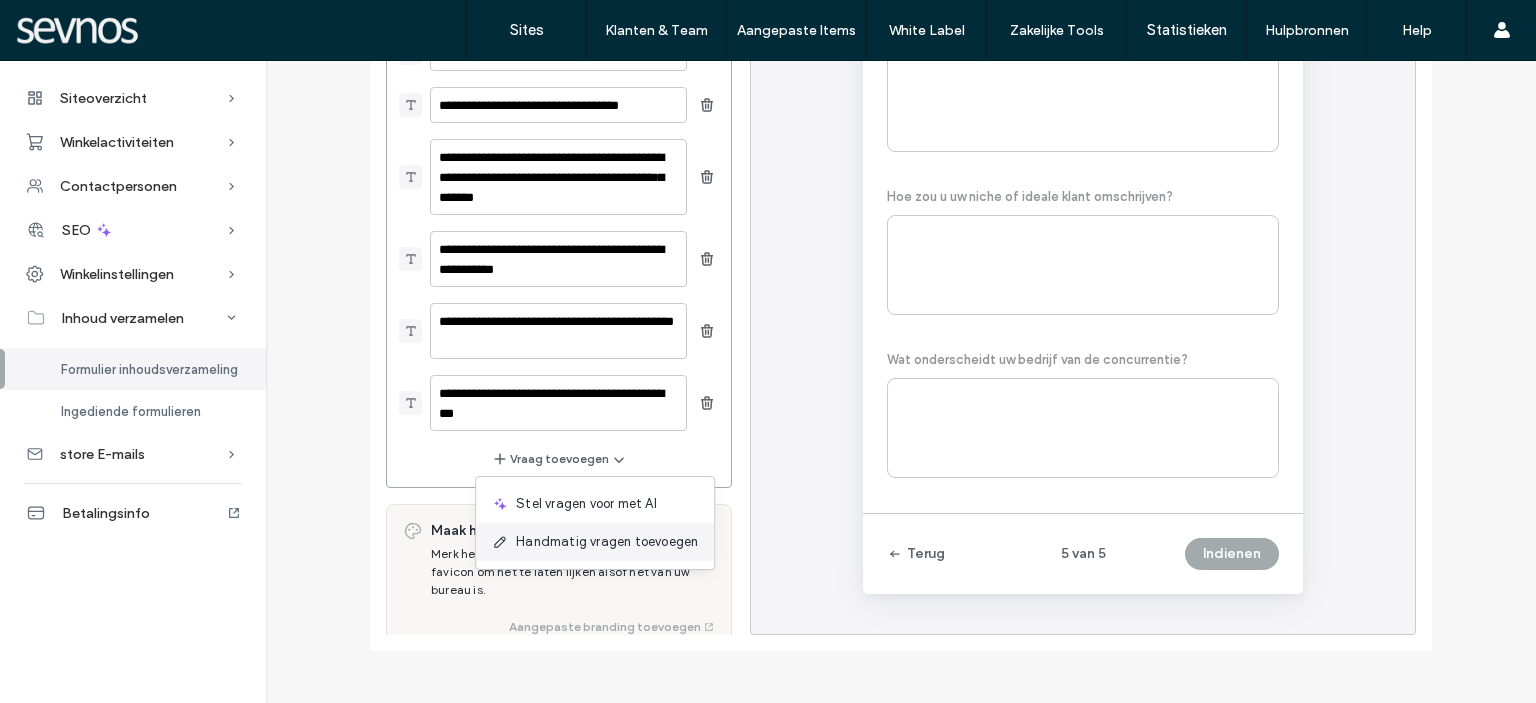 click on "Handmatig vragen toevoegen" at bounding box center (607, 542) 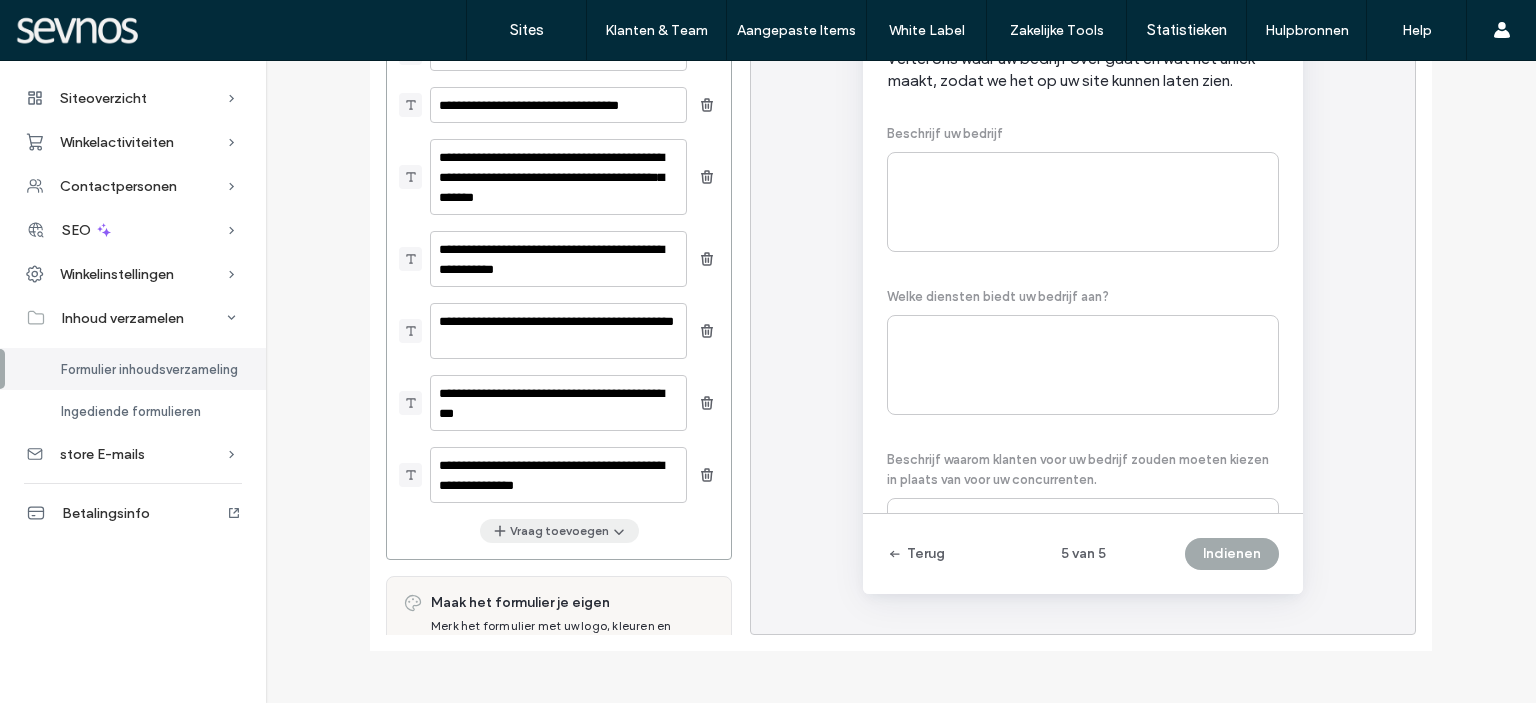 drag, startPoint x: 590, startPoint y: 546, endPoint x: 573, endPoint y: 530, distance: 23.345236 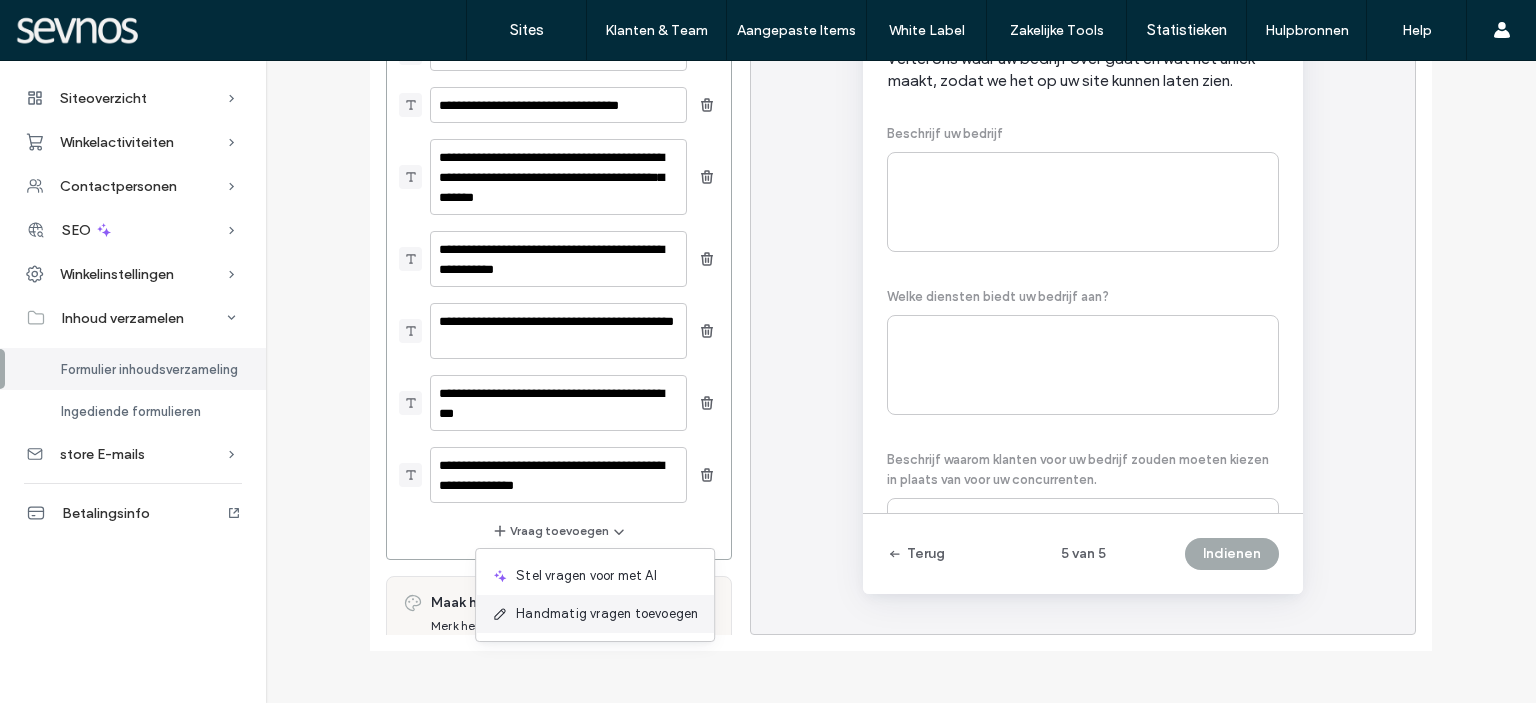 click on "Handmatig vragen toevoegen" at bounding box center (607, 614) 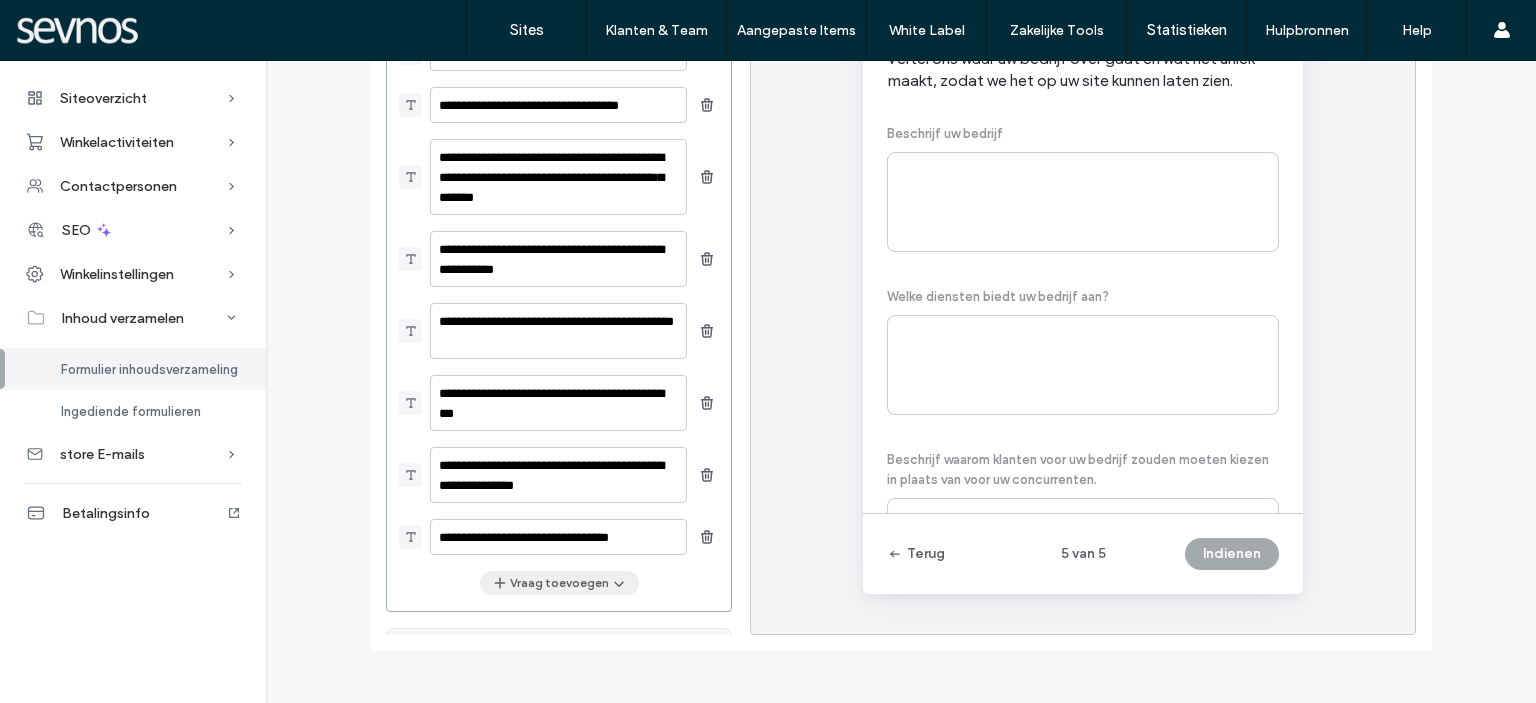 click on "Vraag toevoegen" at bounding box center (559, 583) 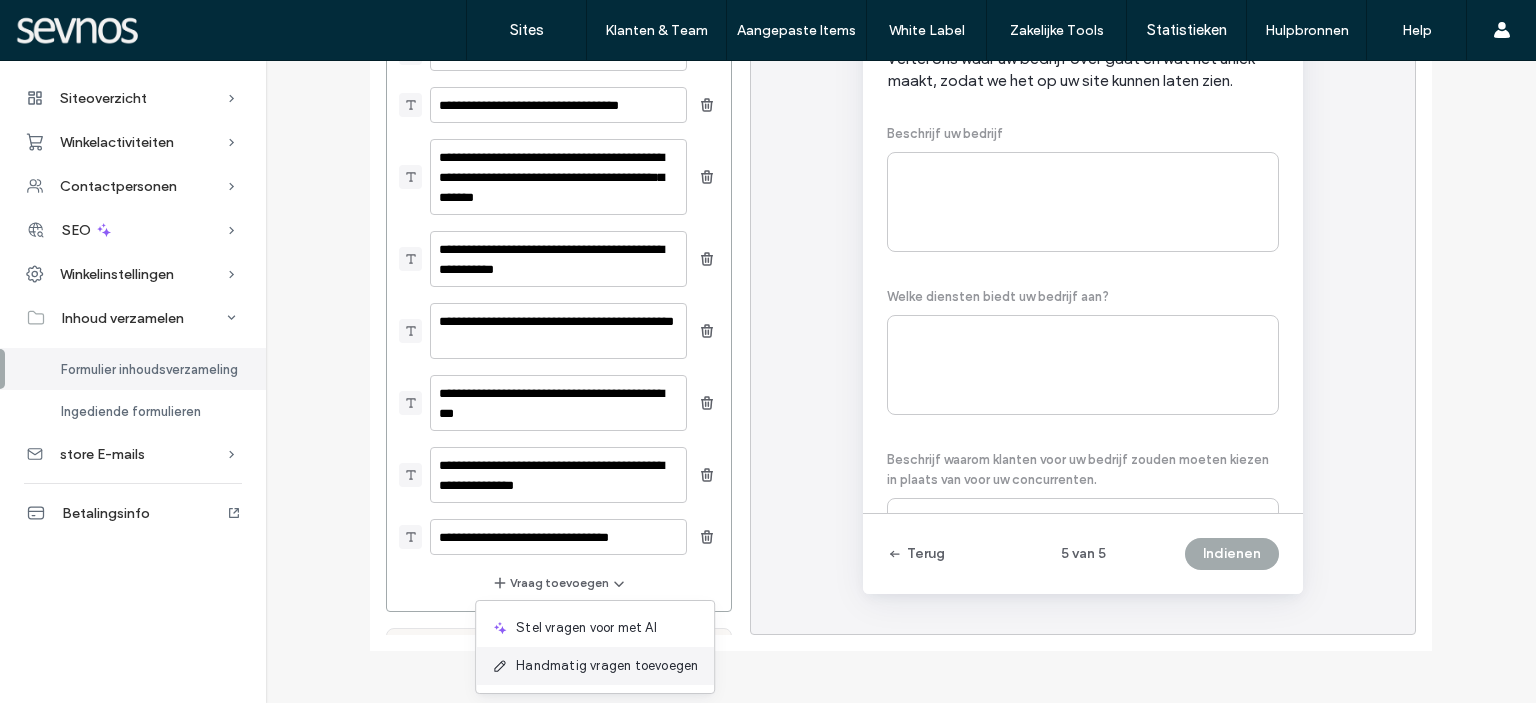 click on "Handmatig vragen toevoegen" at bounding box center [607, 666] 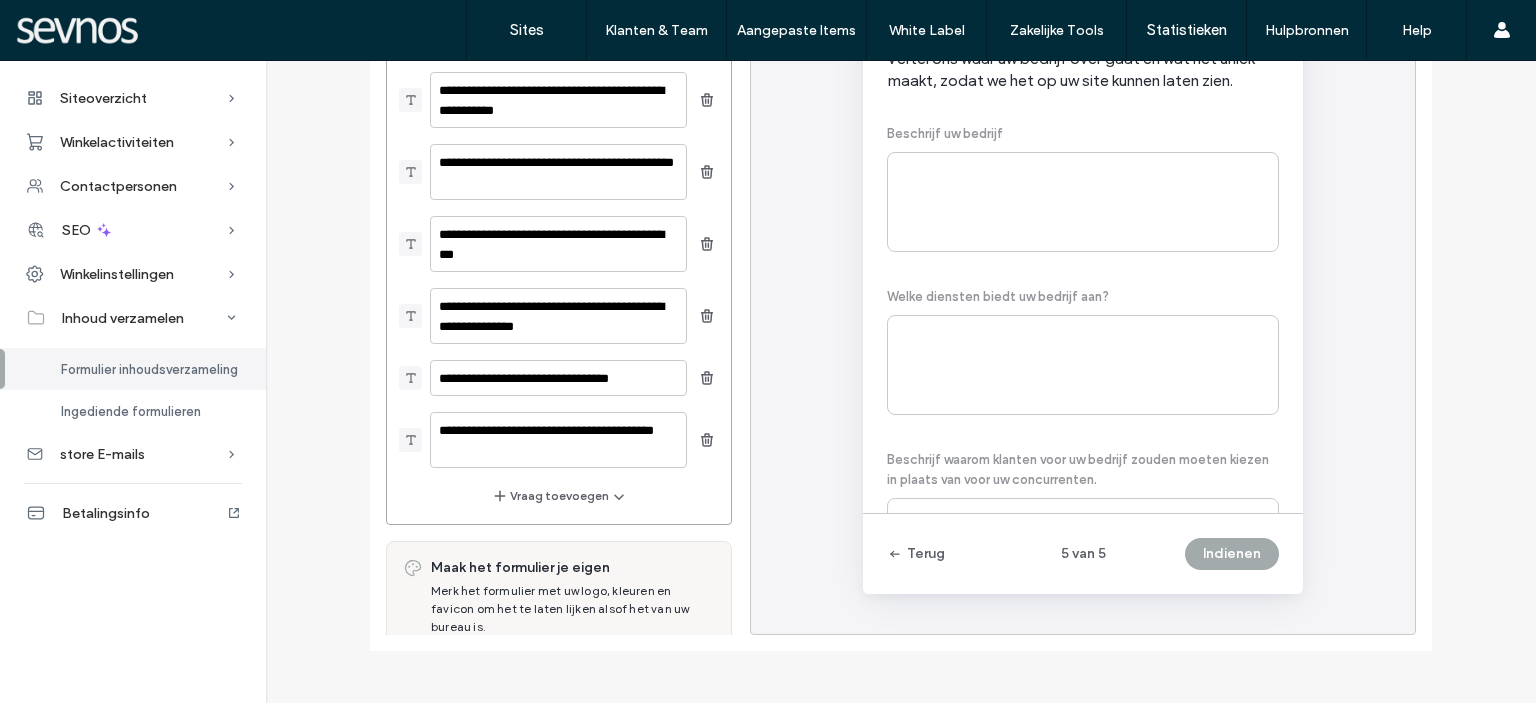 scroll, scrollTop: 439, scrollLeft: 0, axis: vertical 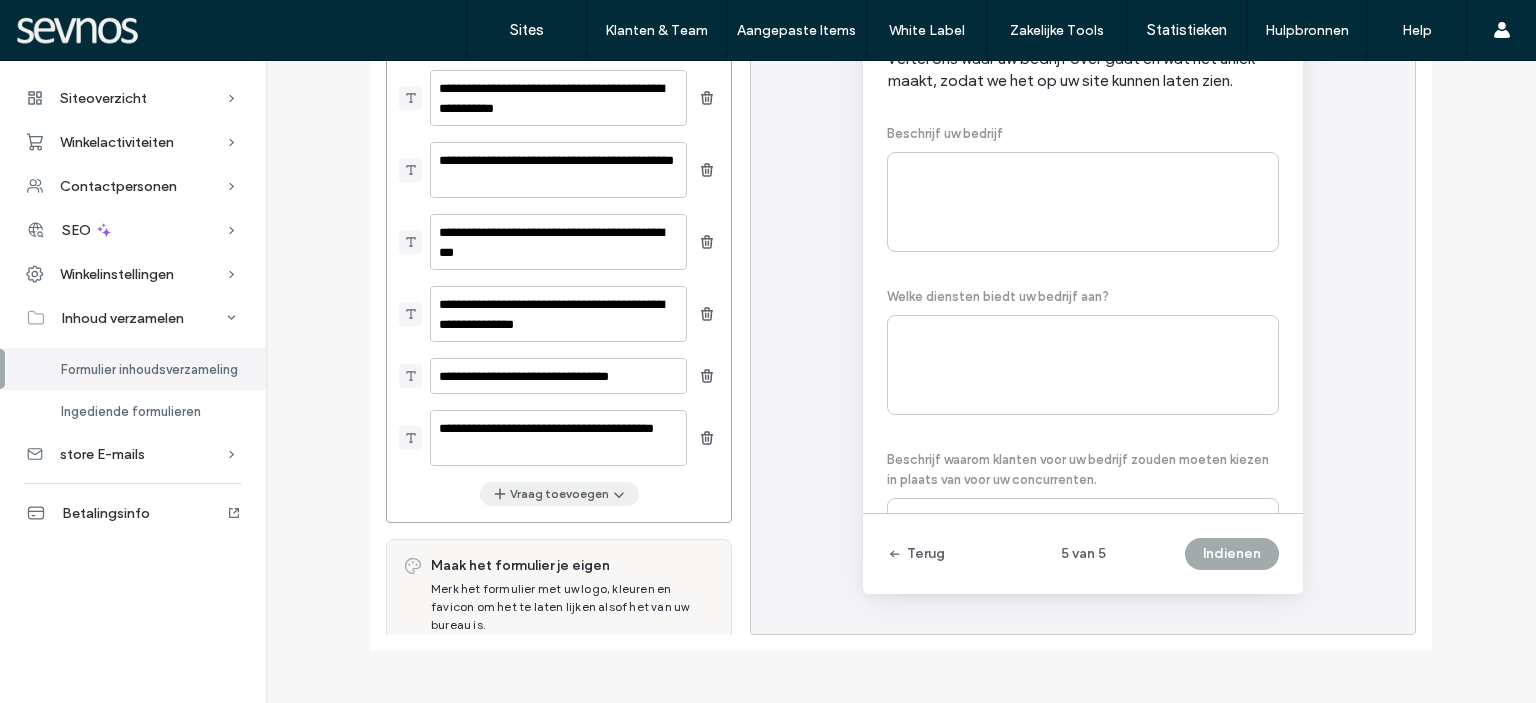 click on "Vraag toevoegen" at bounding box center (559, 494) 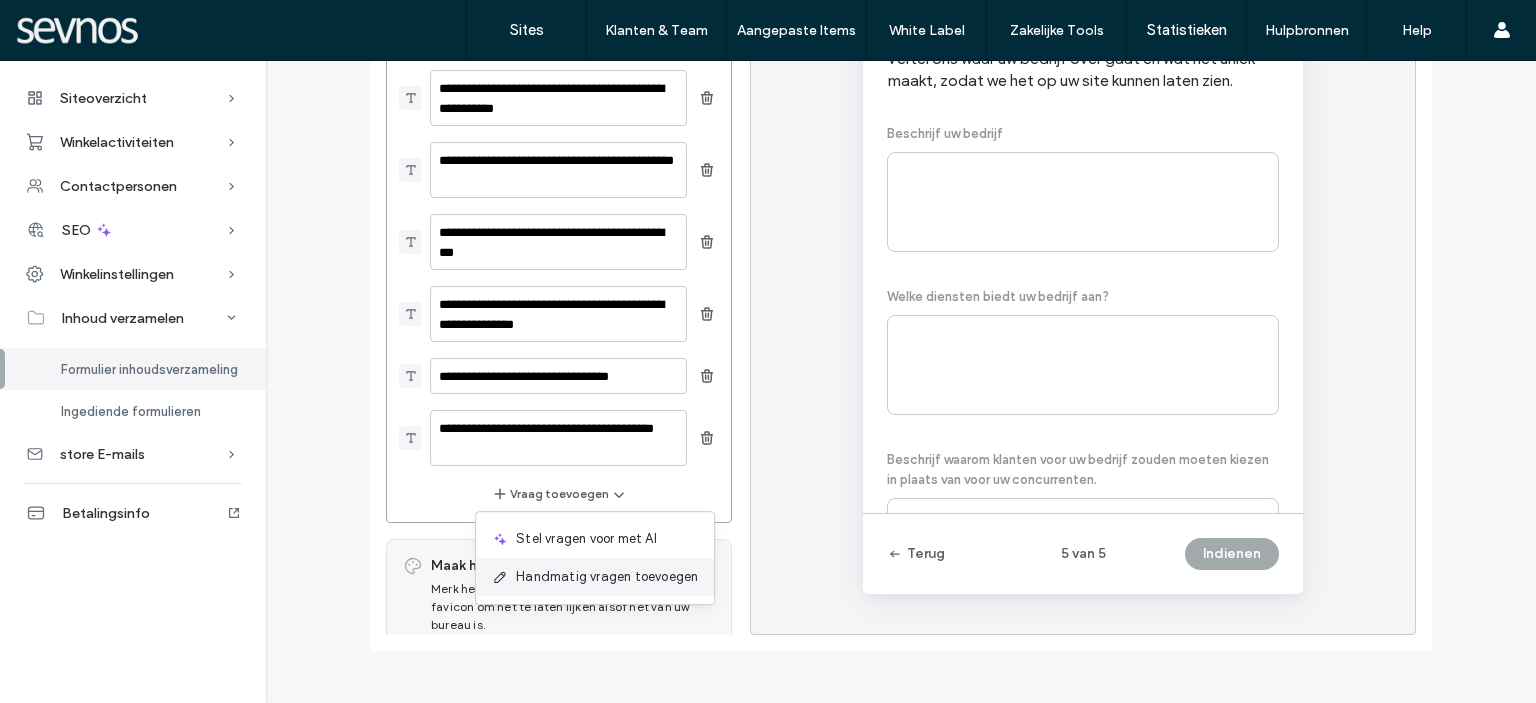 click on "Handmatig vragen toevoegen" at bounding box center (607, 577) 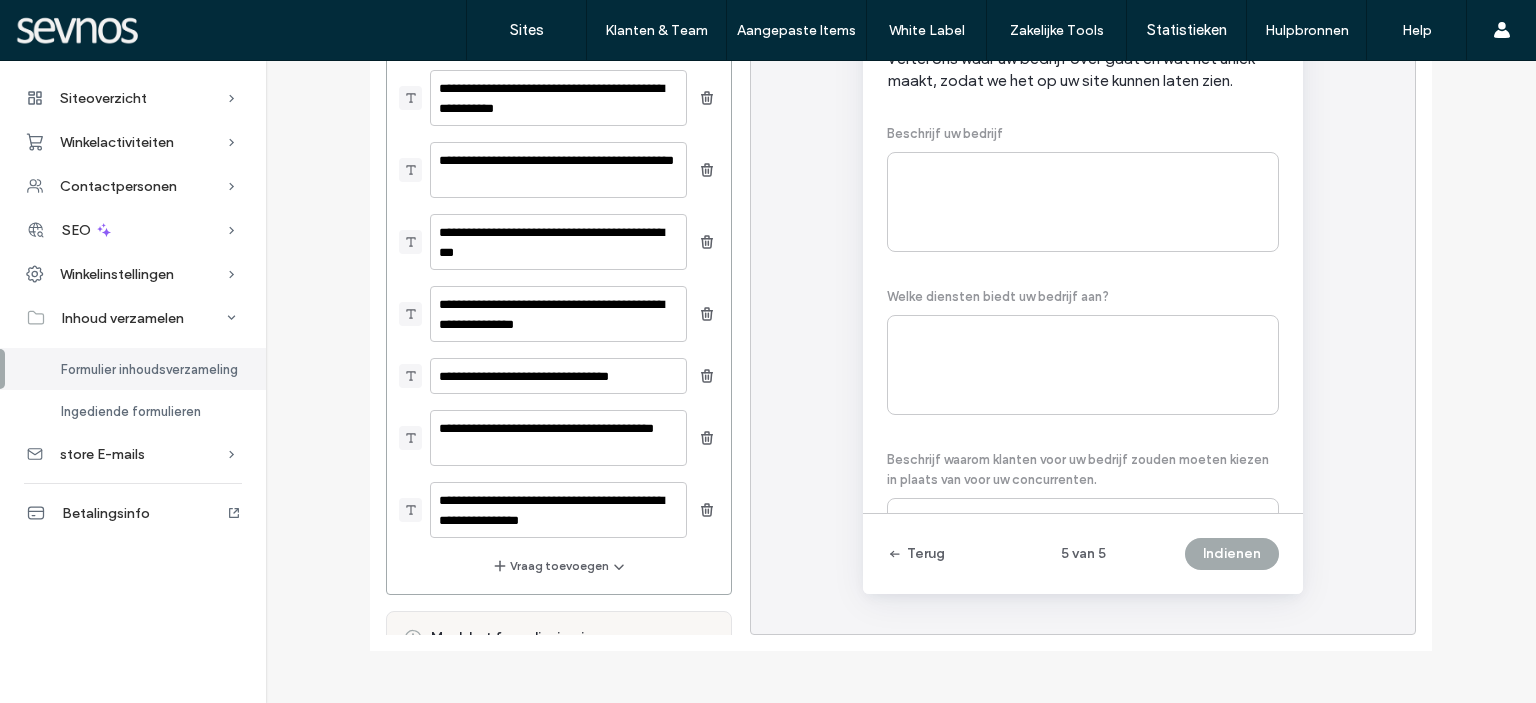 scroll, scrollTop: 546, scrollLeft: 0, axis: vertical 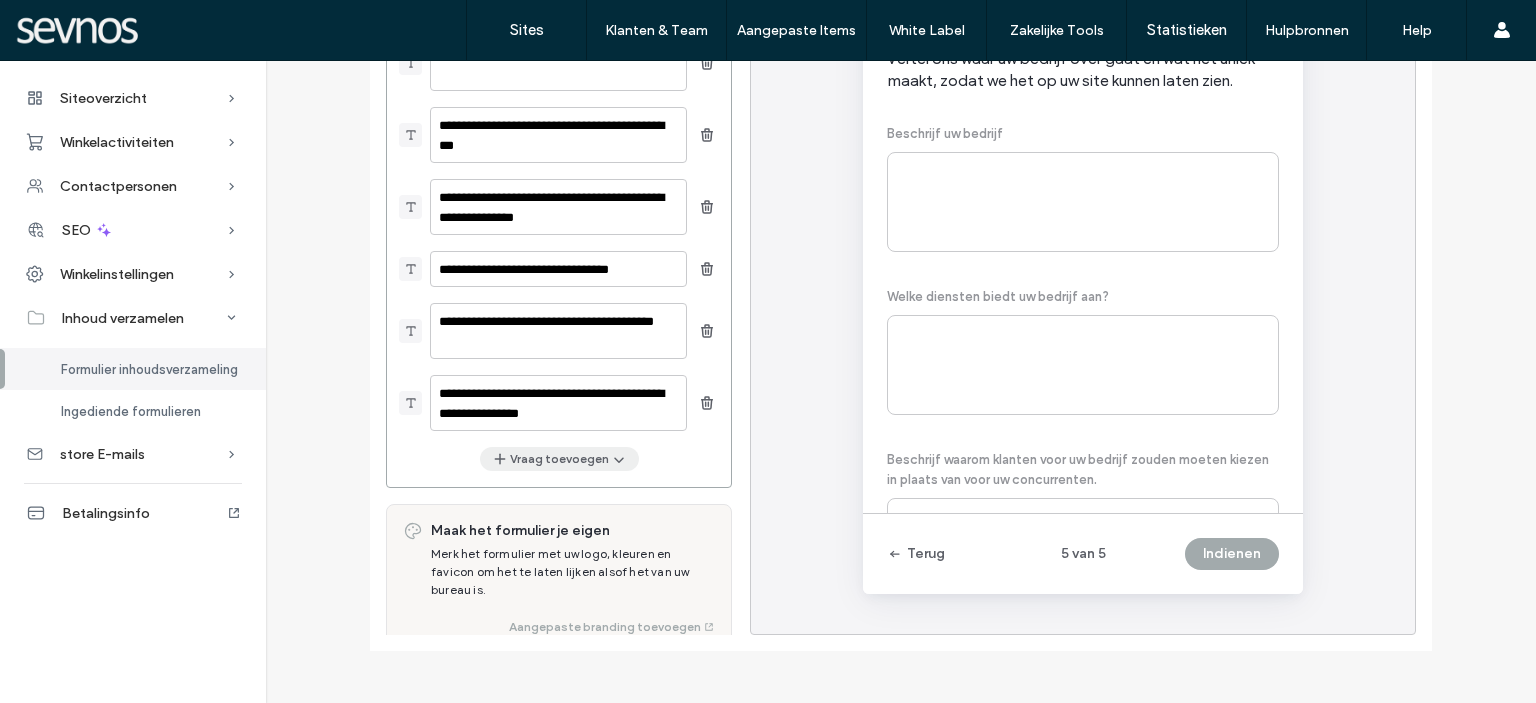 click on "Vraag toevoegen" at bounding box center [559, 459] 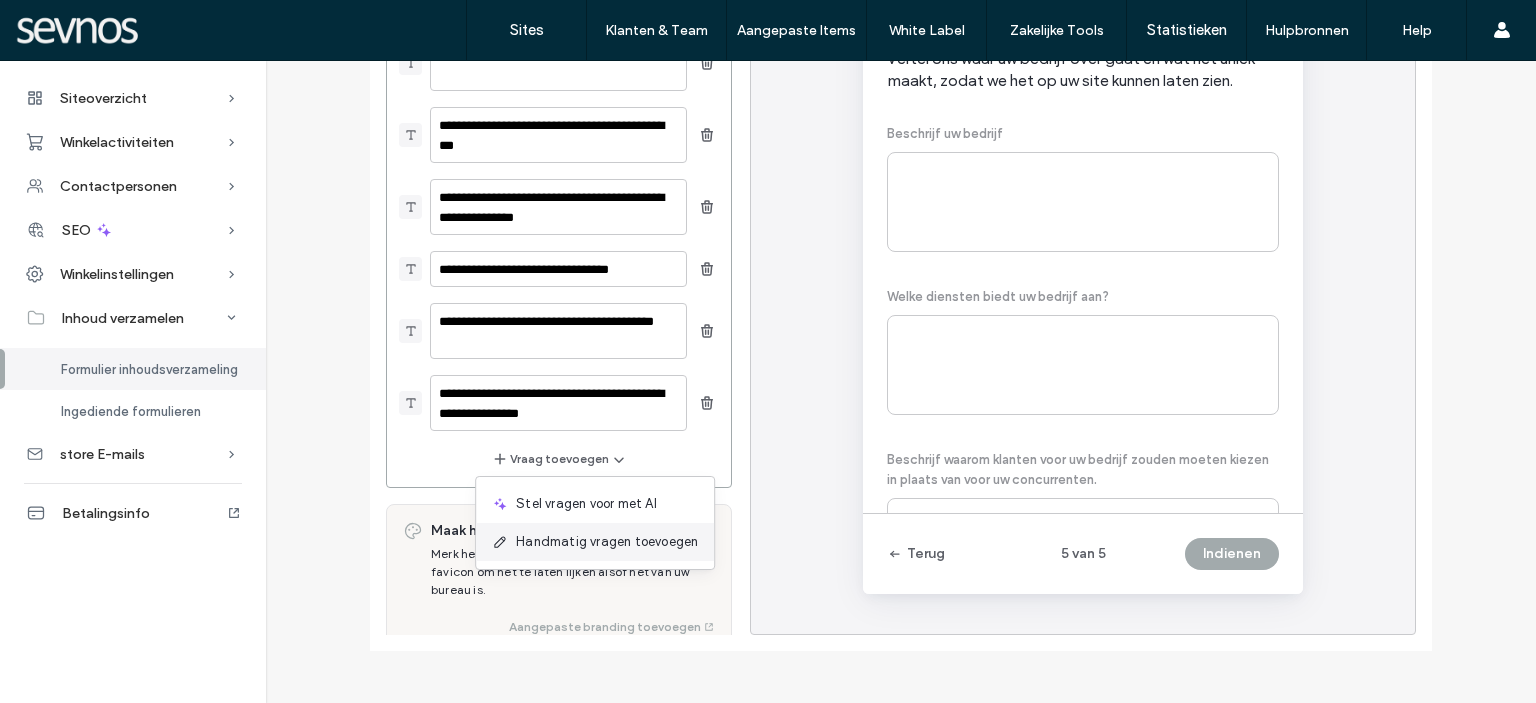 click on "Handmatig vragen toevoegen" at bounding box center [607, 542] 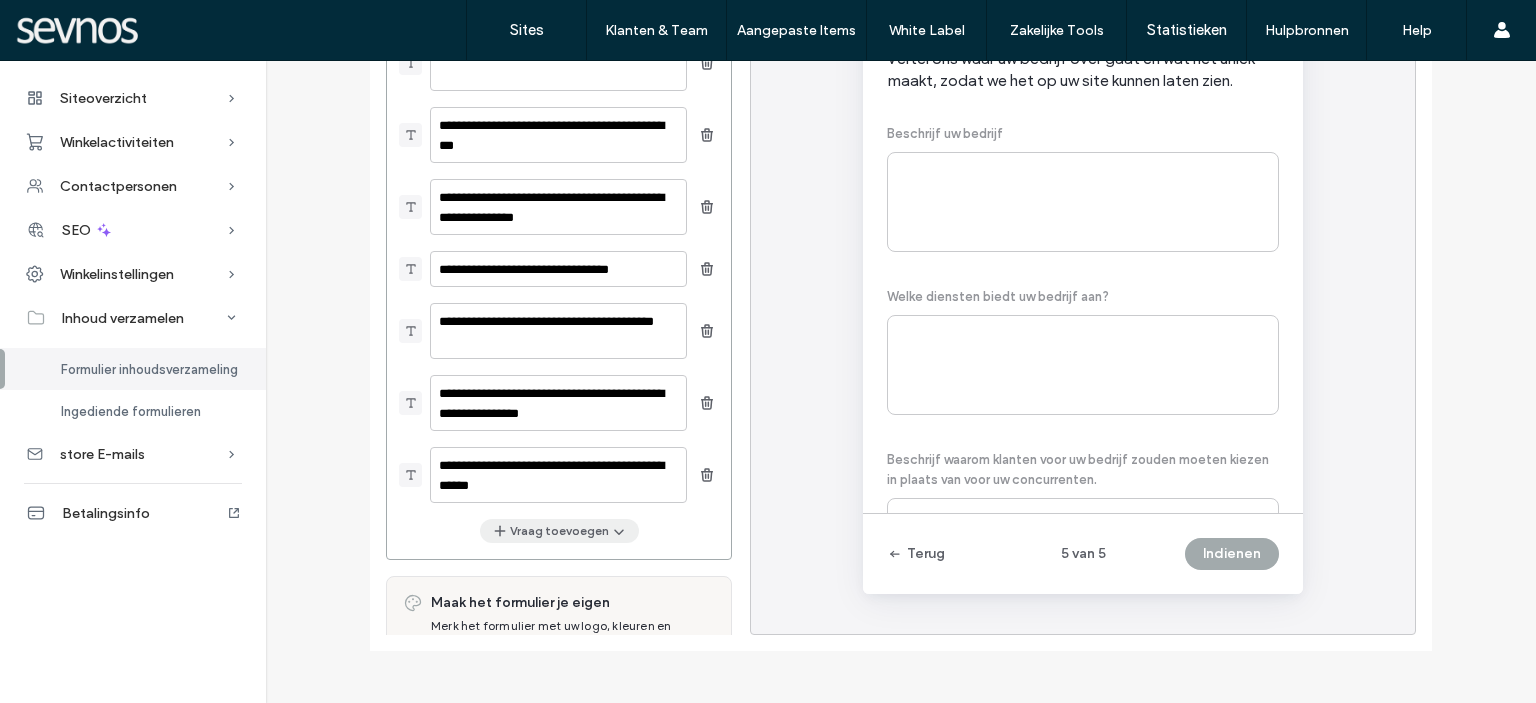 click on "Vraag toevoegen" at bounding box center (559, 531) 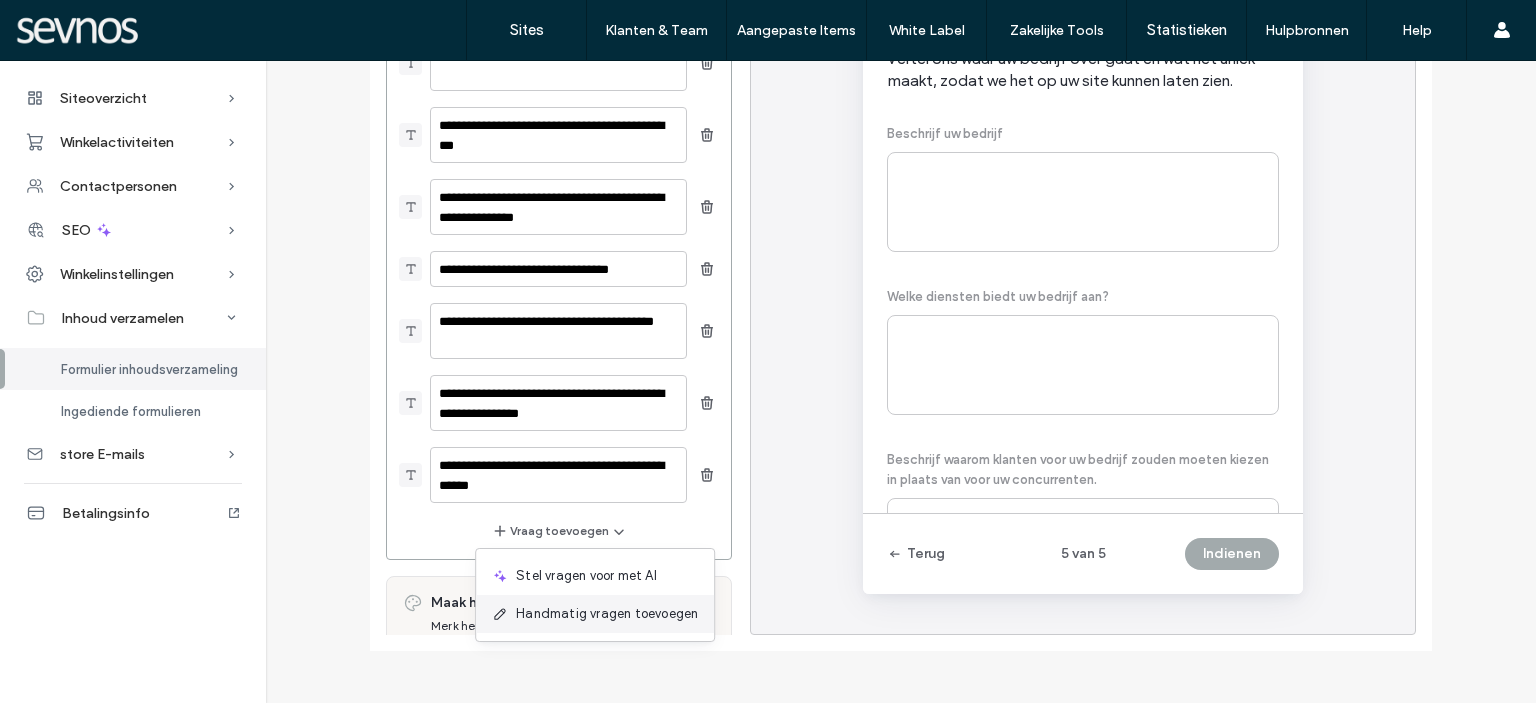 click on "Handmatig vragen toevoegen" at bounding box center [607, 614] 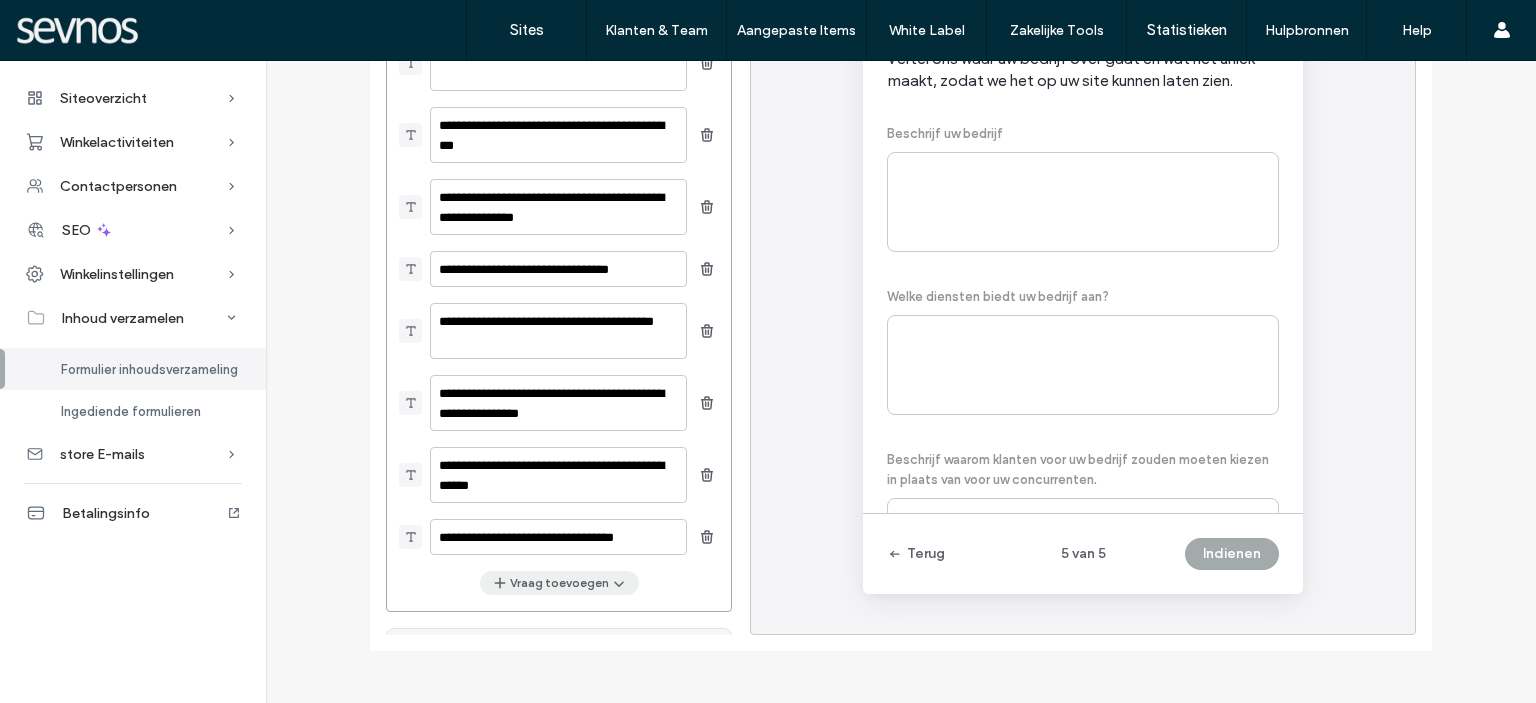 click on "Vraag toevoegen" at bounding box center (559, 583) 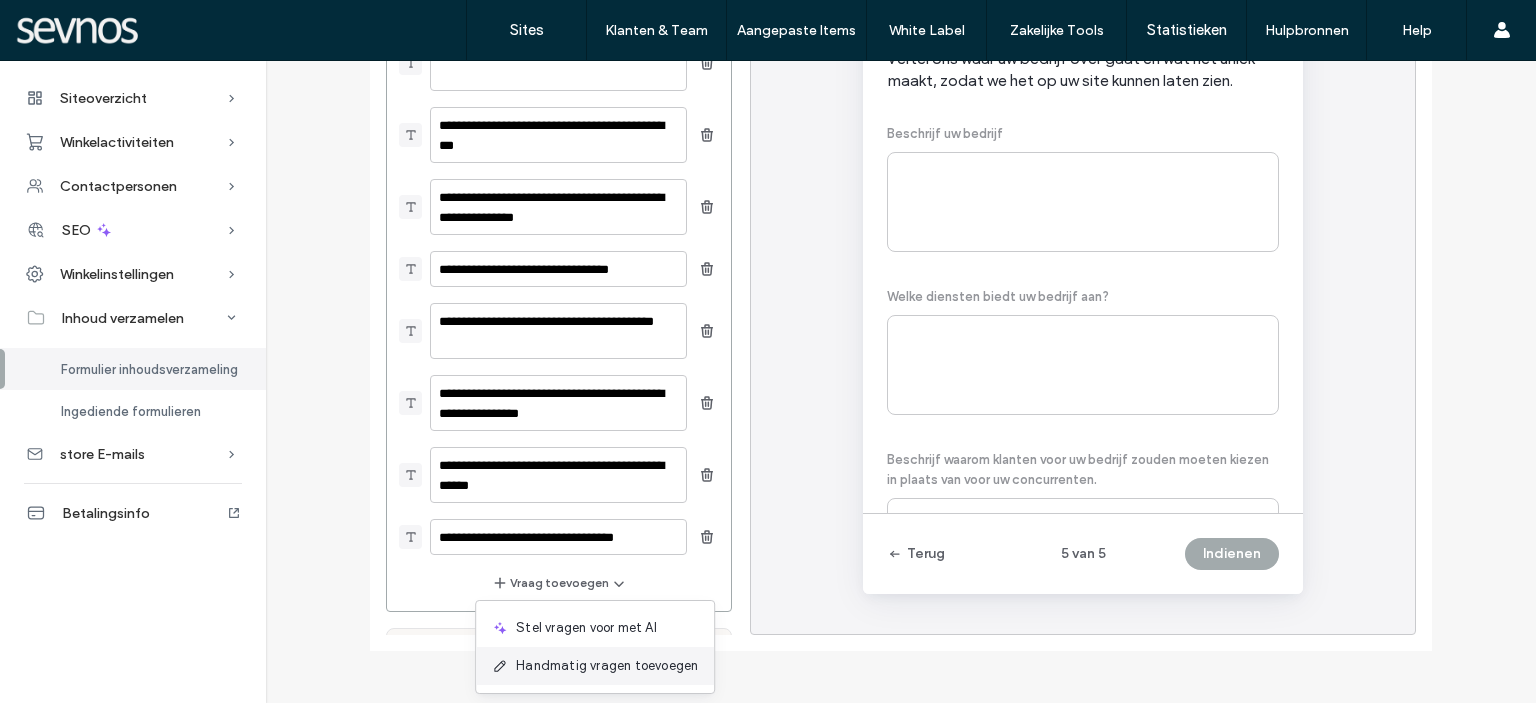 click on "Handmatig vragen toevoegen" at bounding box center [607, 666] 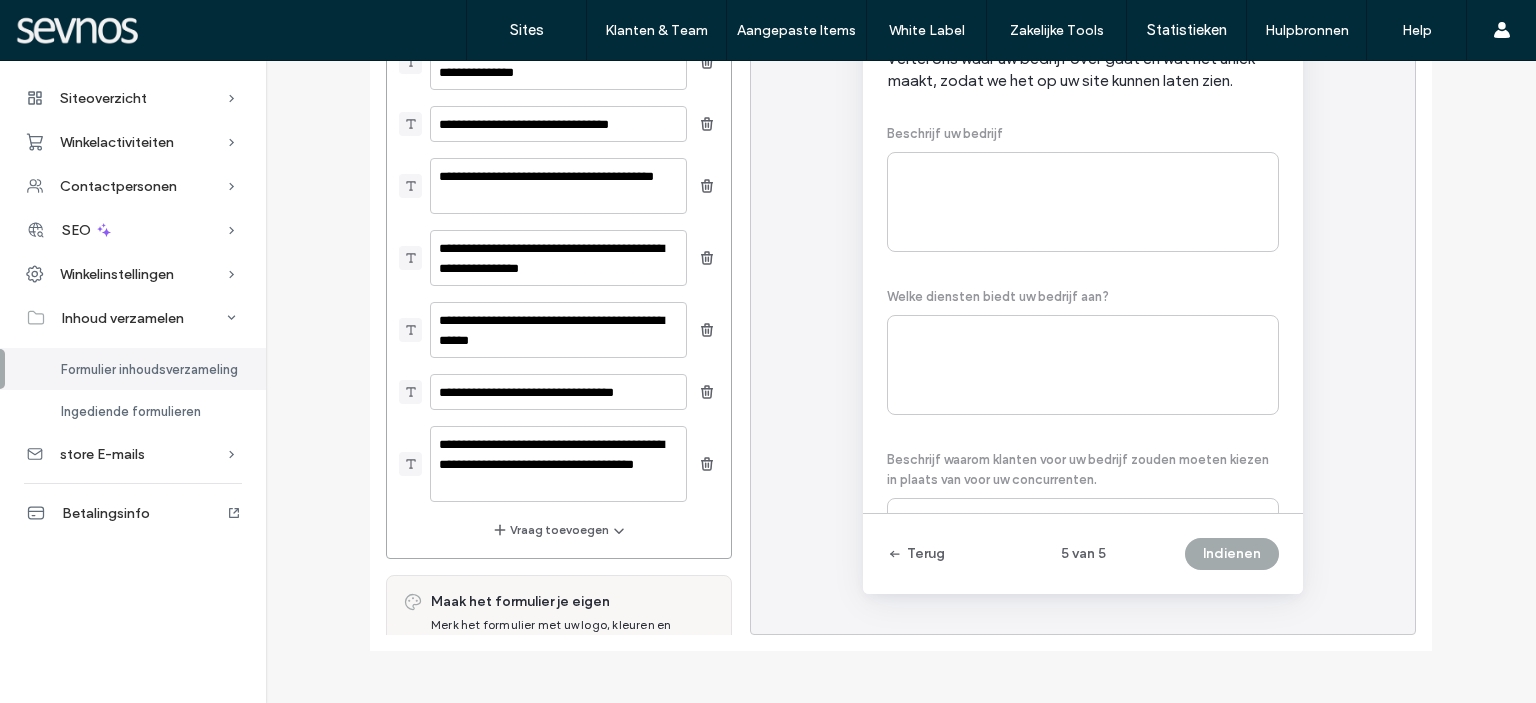 scroll, scrollTop: 716, scrollLeft: 0, axis: vertical 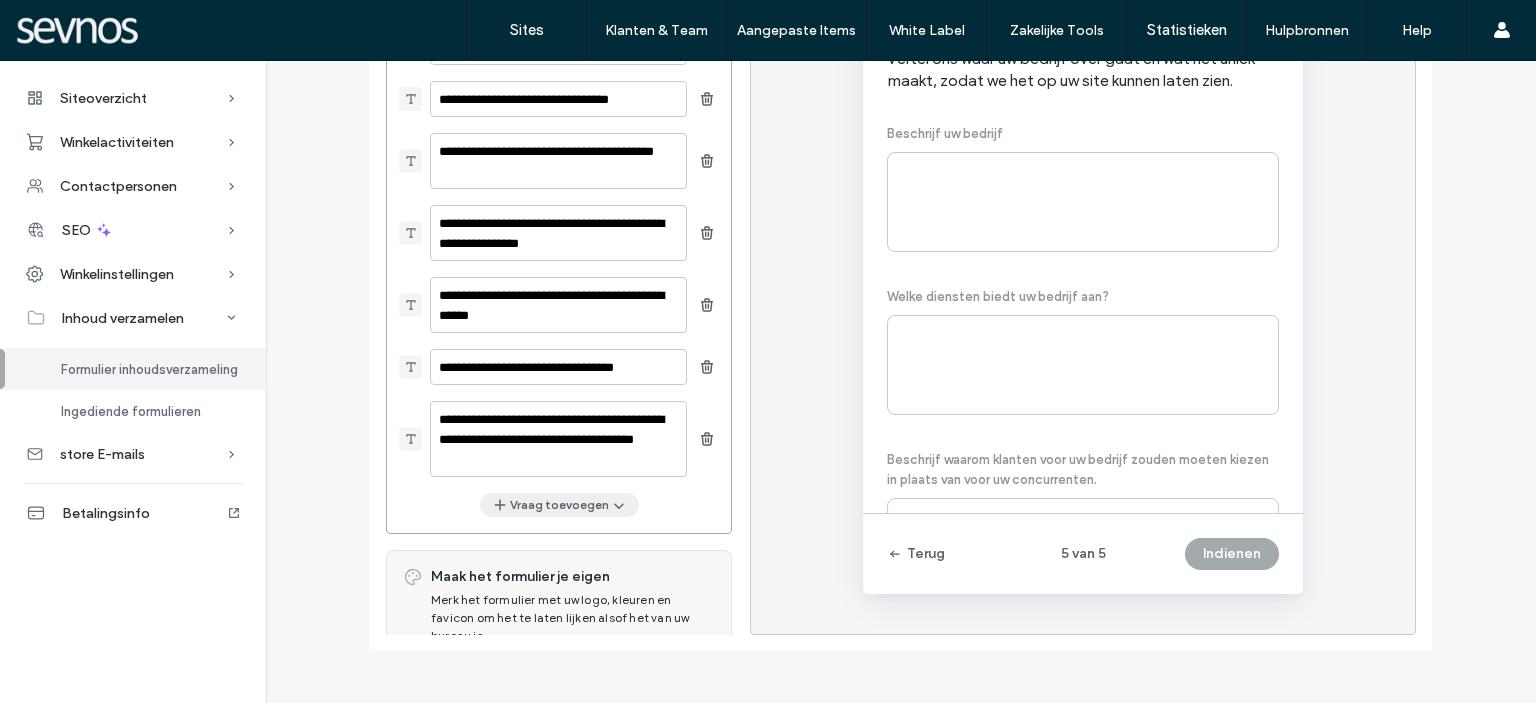 click on "Vraag toevoegen" at bounding box center (559, 505) 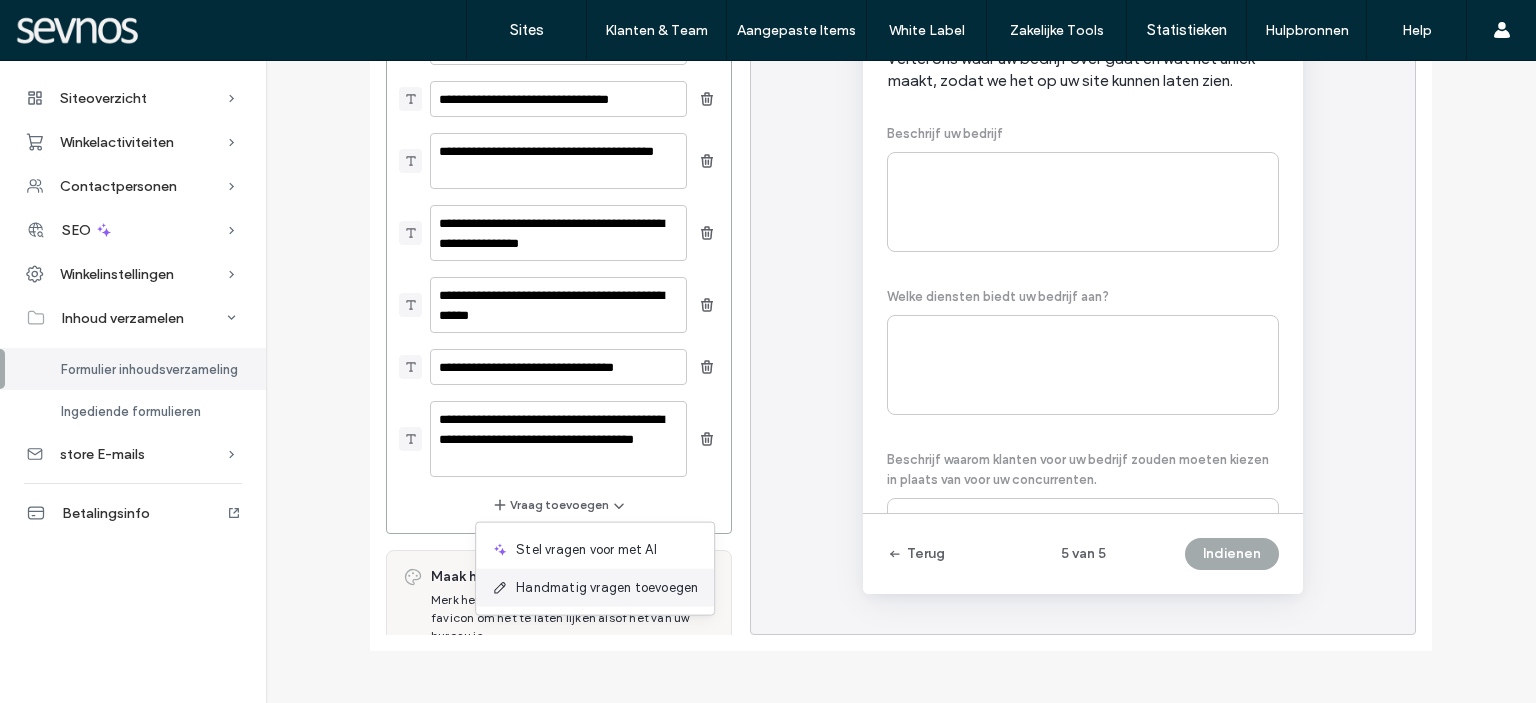 click on "Handmatig vragen toevoegen" at bounding box center [607, 588] 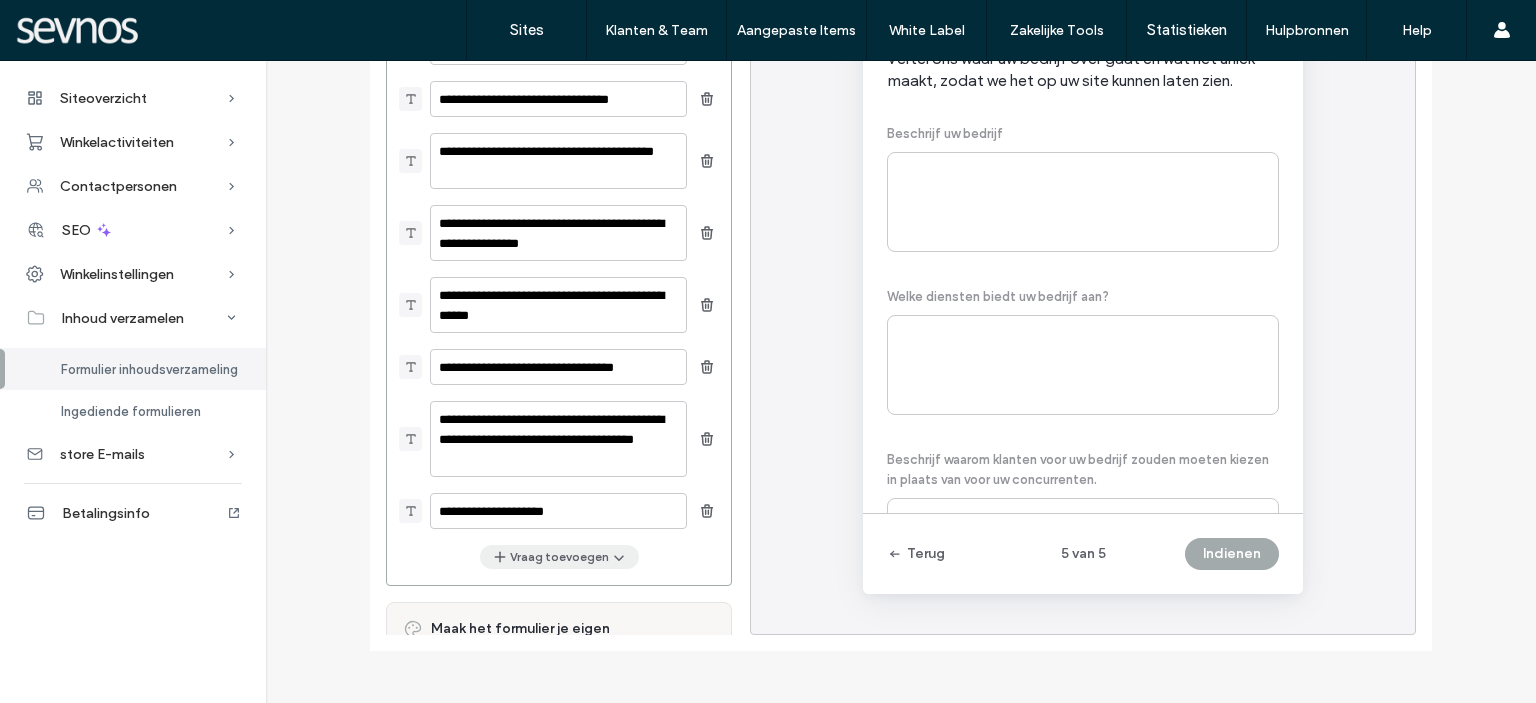 click on "Vraag toevoegen" at bounding box center (559, 557) 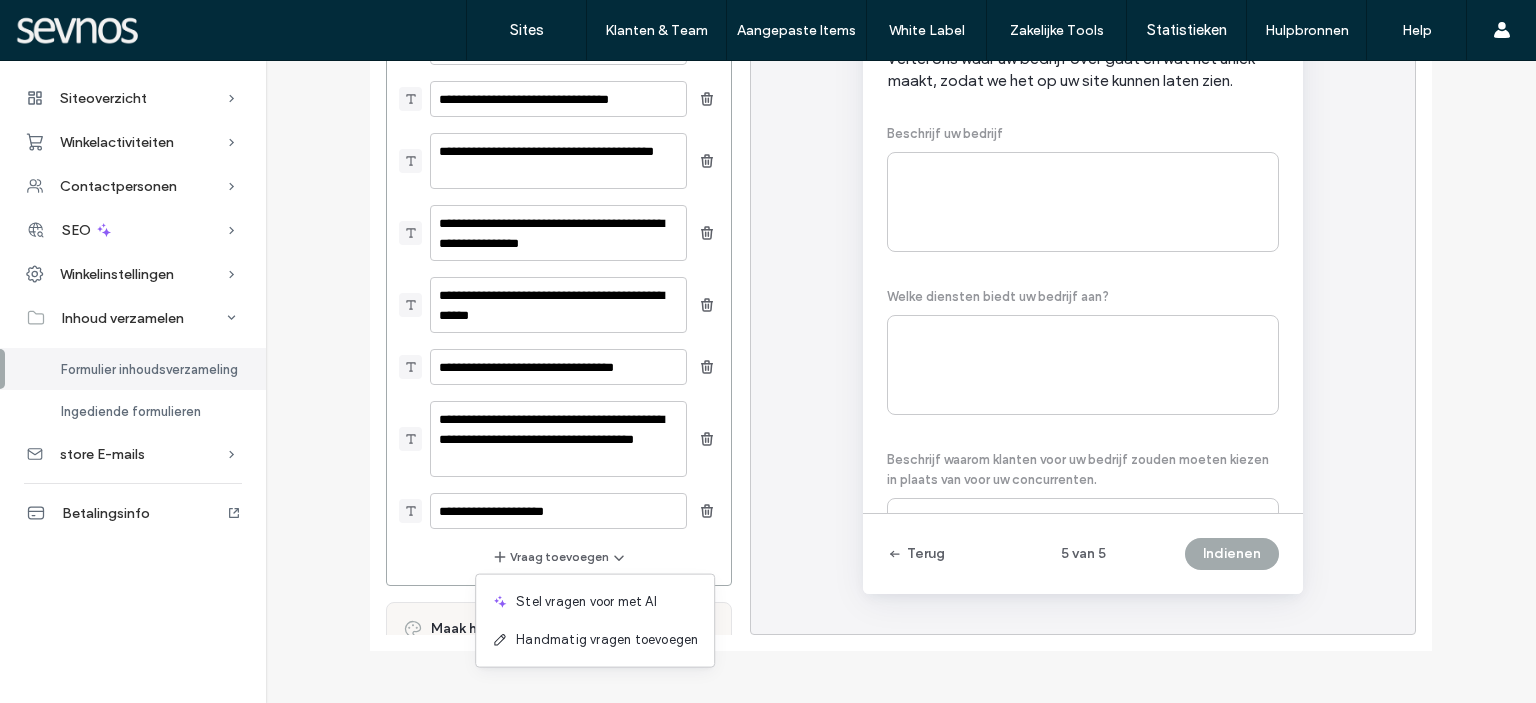 click on "Handmatig vragen toevoegen" at bounding box center [607, 640] 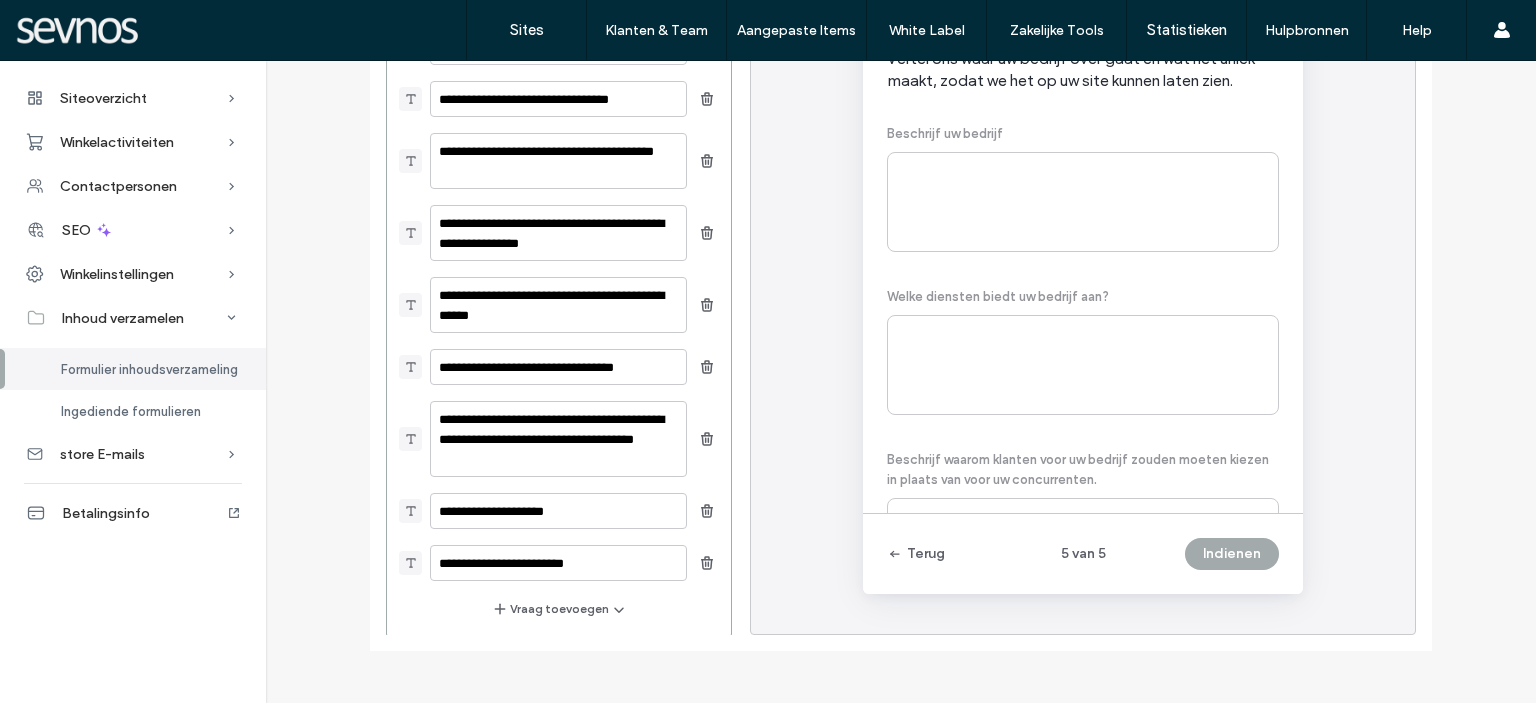 scroll, scrollTop: 866, scrollLeft: 0, axis: vertical 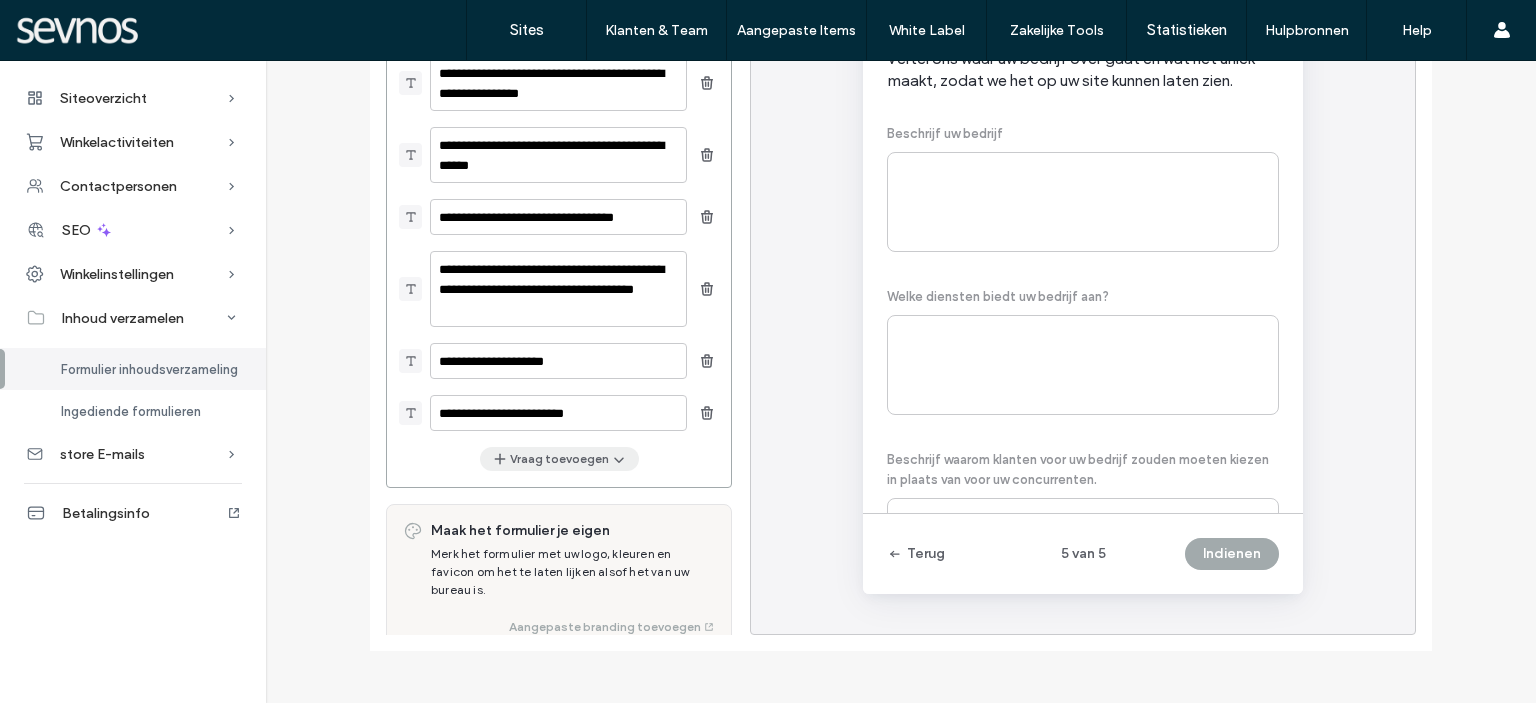 click on "Vraag toevoegen" at bounding box center (559, 459) 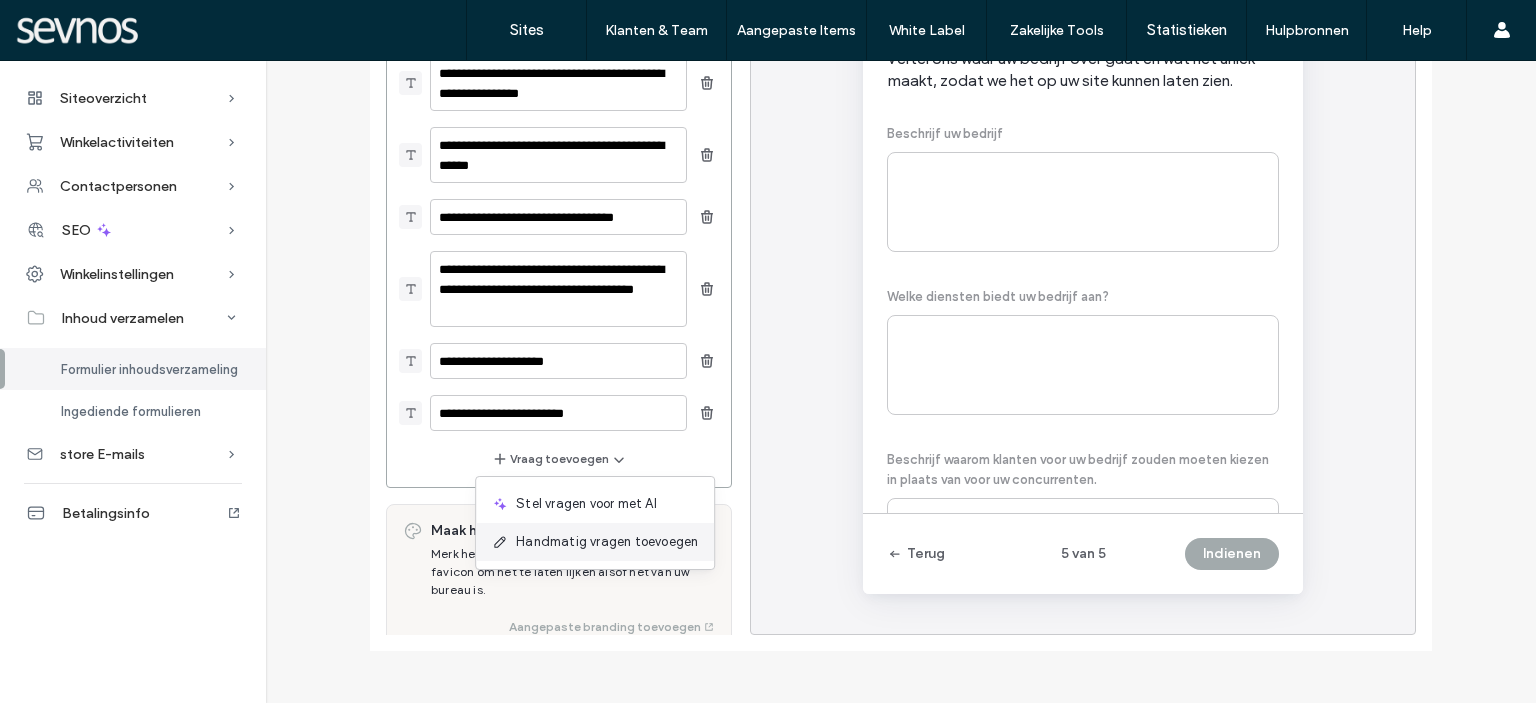 click on "Handmatig vragen toevoegen" at bounding box center (607, 542) 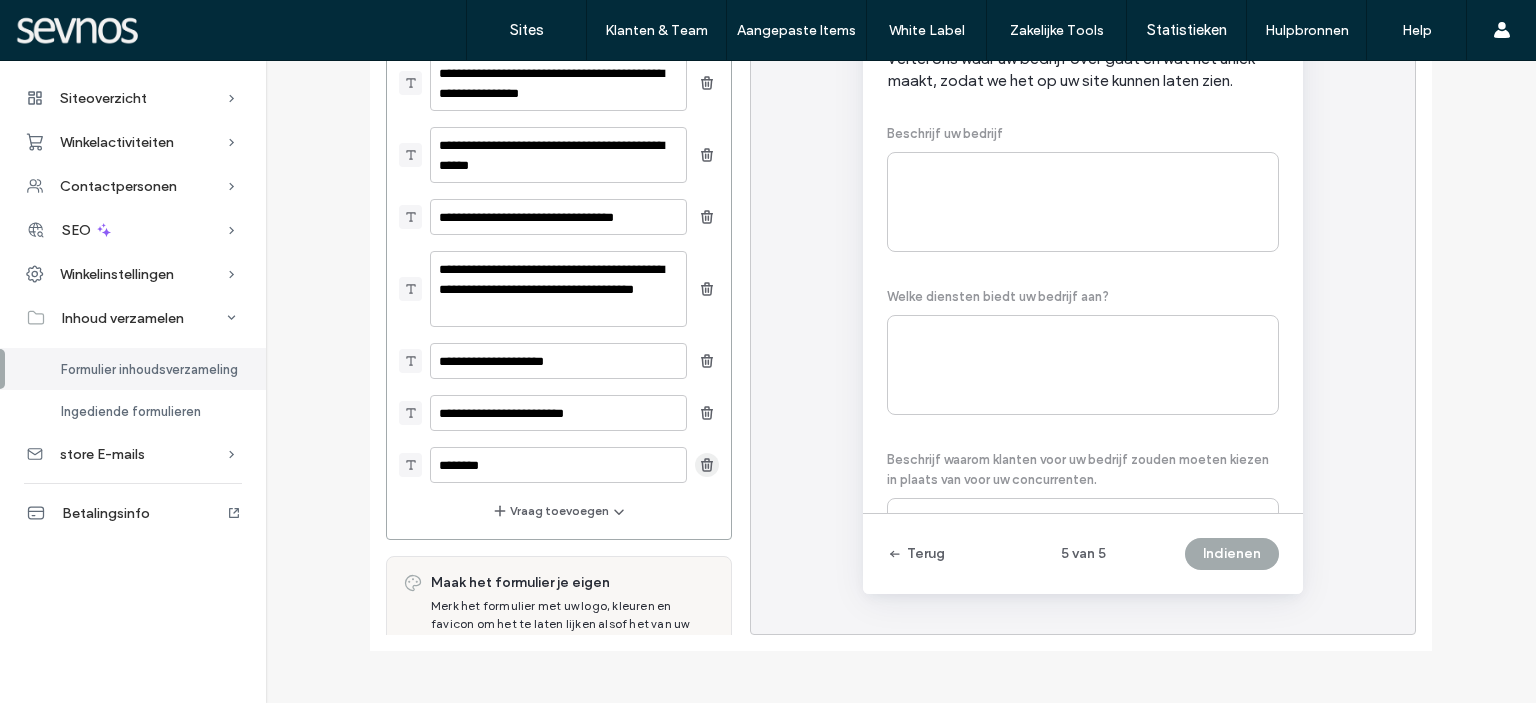 click 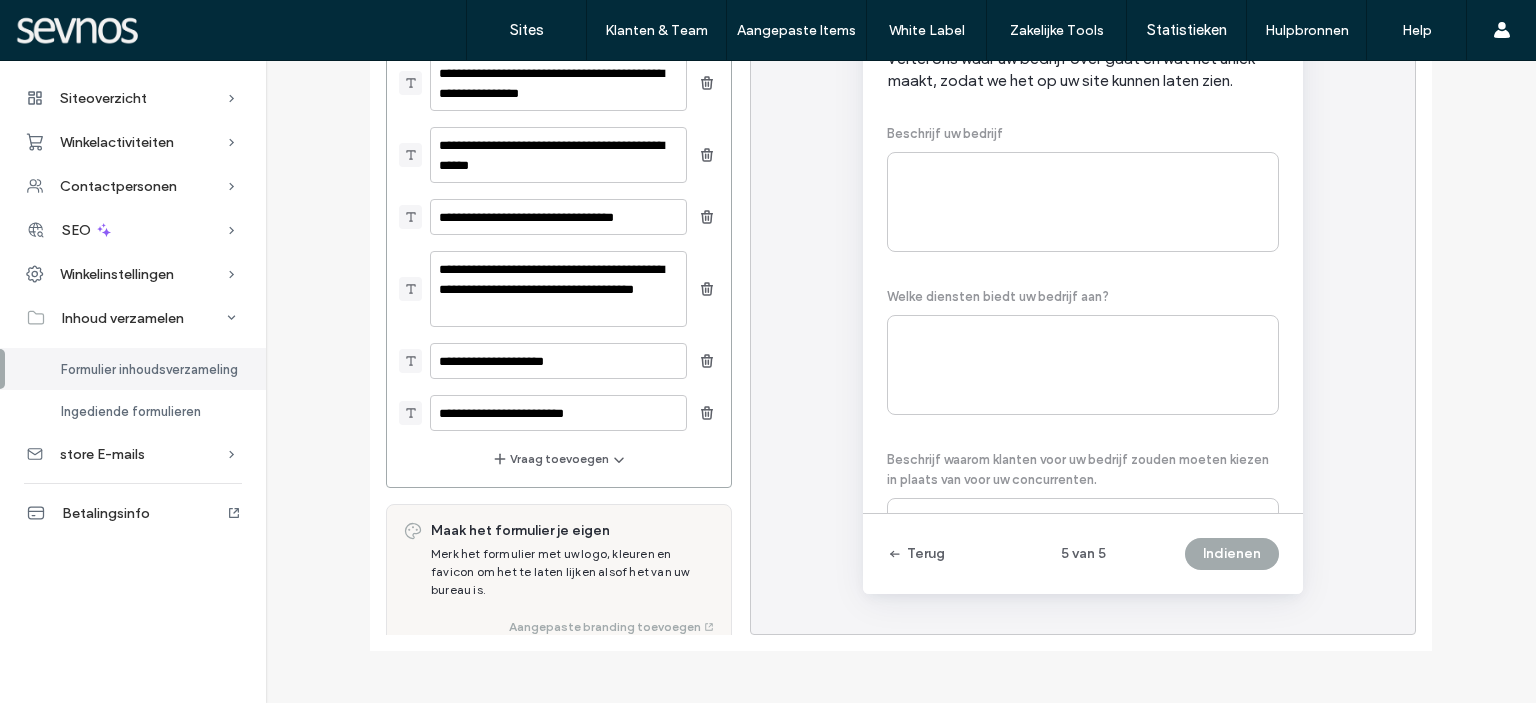 click on "Laten we uw bedrijf beter leren kennen Vertel ons waar uw bedrijf over gaat en wat het uniek maakt, zodat we het op uw site kunnen laten zien. Beschrijf uw bedrijf Welke diensten biedt uw bedrijf aan? Beschrijf waarom klanten voor uw bedrijf zouden moeten kiezen in plaats van voor uw concurrenten. Welke producten of diensten wilt u promoten of verkopen? Hoe zou u uw niche of ideale klant omschrijven? Wat onderscheidt uw bedrijf van de concurrentie? Wilt u dat uw site online verkoopt of betalingen accepteert? Wilt u dat uw site een blog heeft? Heeft u een domein? Zo ja, vul het hier in. Geïnteresseerd in inhoud die alleen voor leden is op uw site? Deel alle websites die u leuk vindt ter referentie. Heeft u een contactformulier nodig? Heeft u een bestaande website die u opnieuw wilt ontwerpen? Zo ja, deel dan de link. Een nieuw logo nodig? Welke gebieden bedien je? Terug 5   van   5 Indienen" at bounding box center (1083, 271) 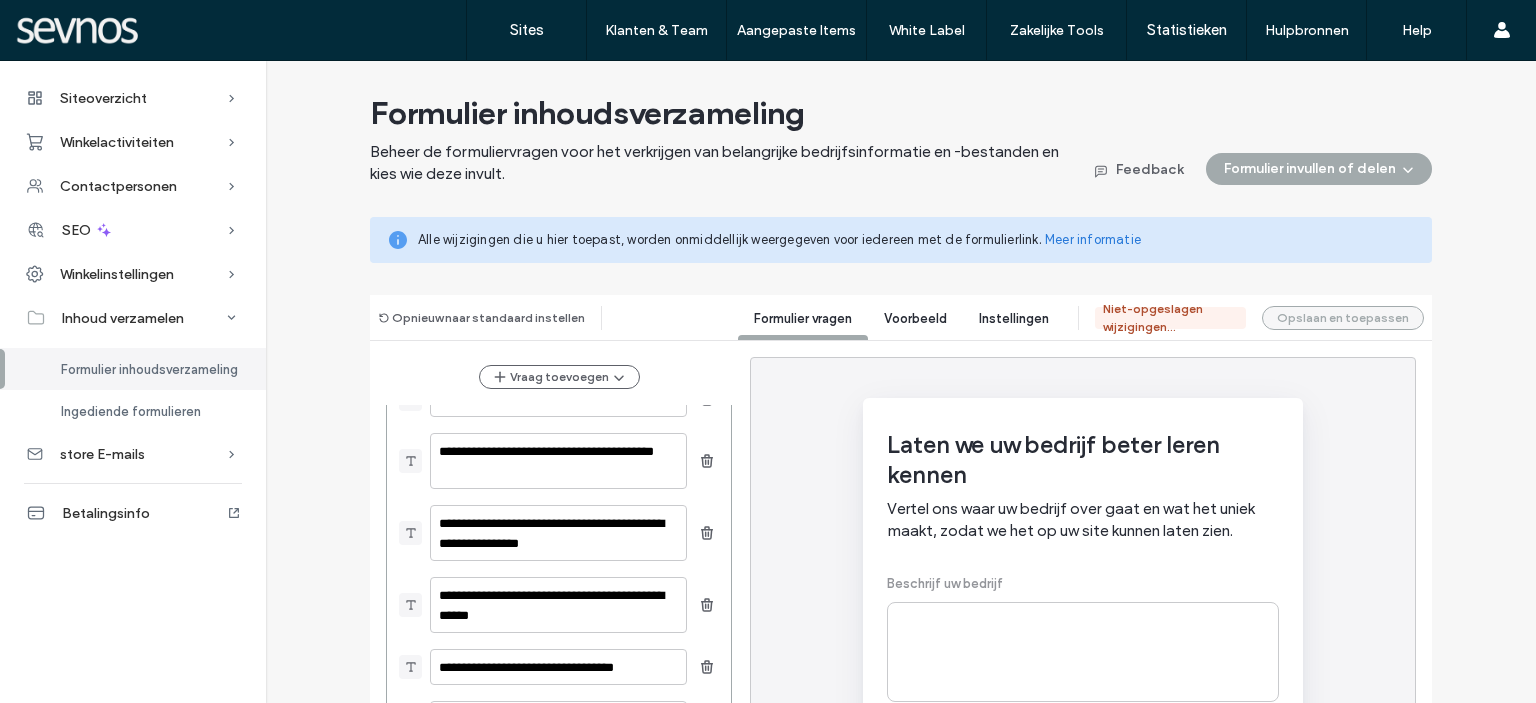 click on "Opslaan en toepassen" at bounding box center [1343, 318] 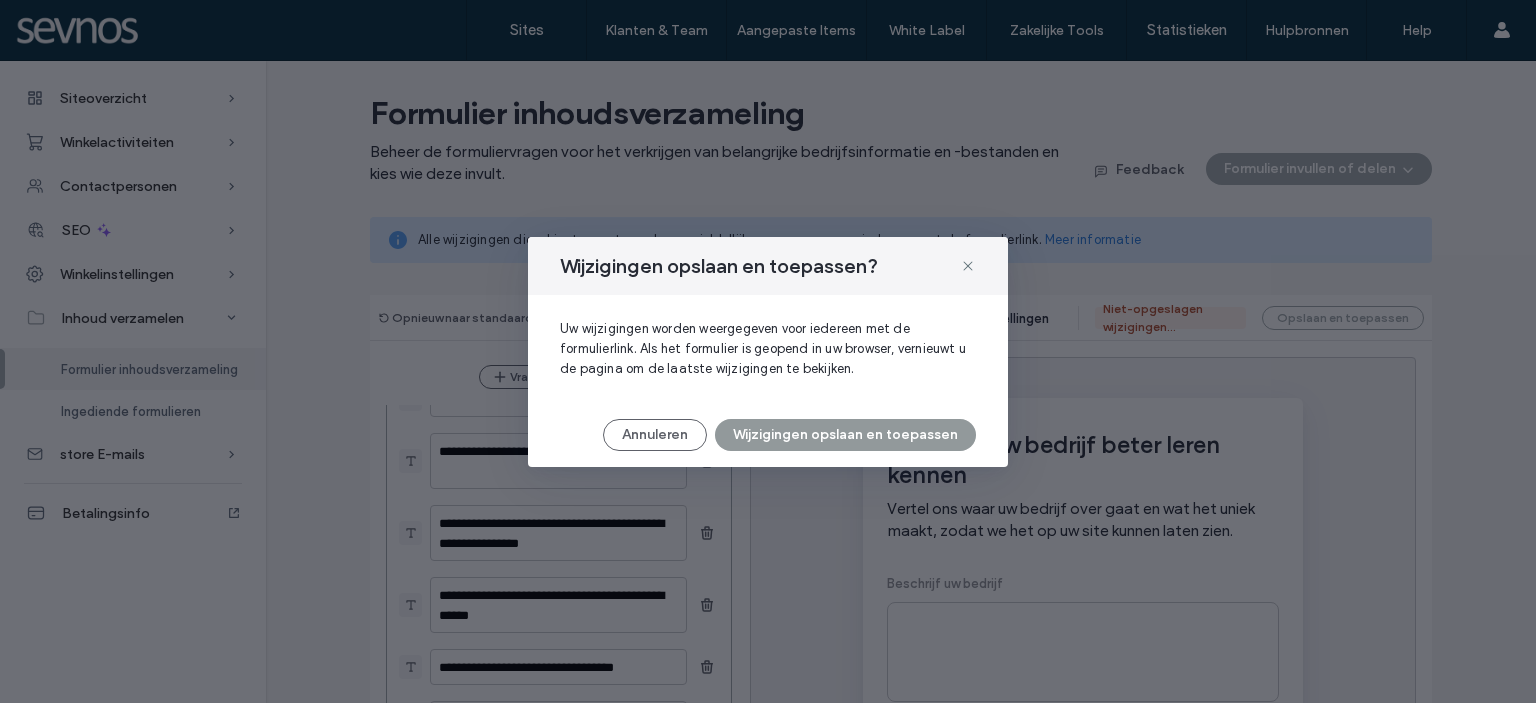 click on "Wijzigingen opslaan en toepassen" at bounding box center (845, 435) 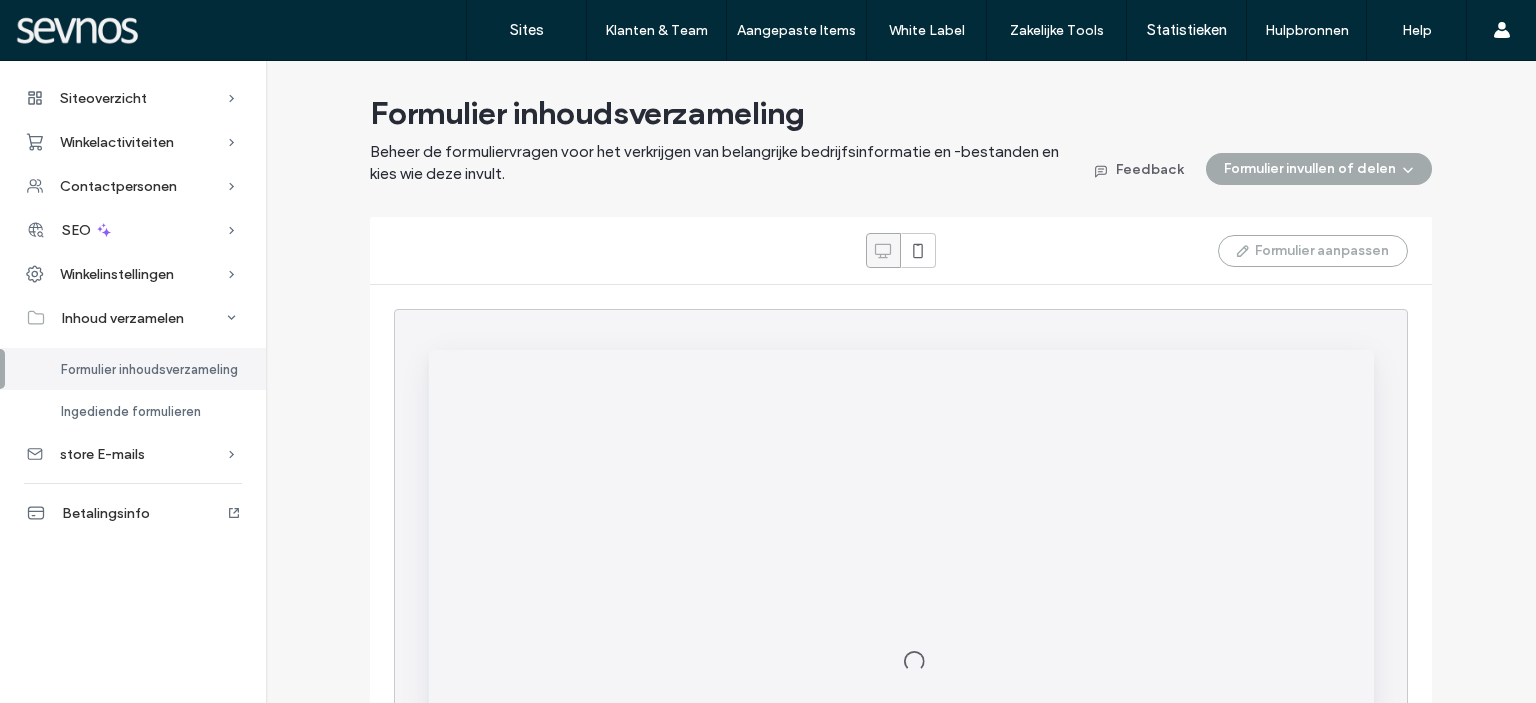 scroll, scrollTop: 0, scrollLeft: 0, axis: both 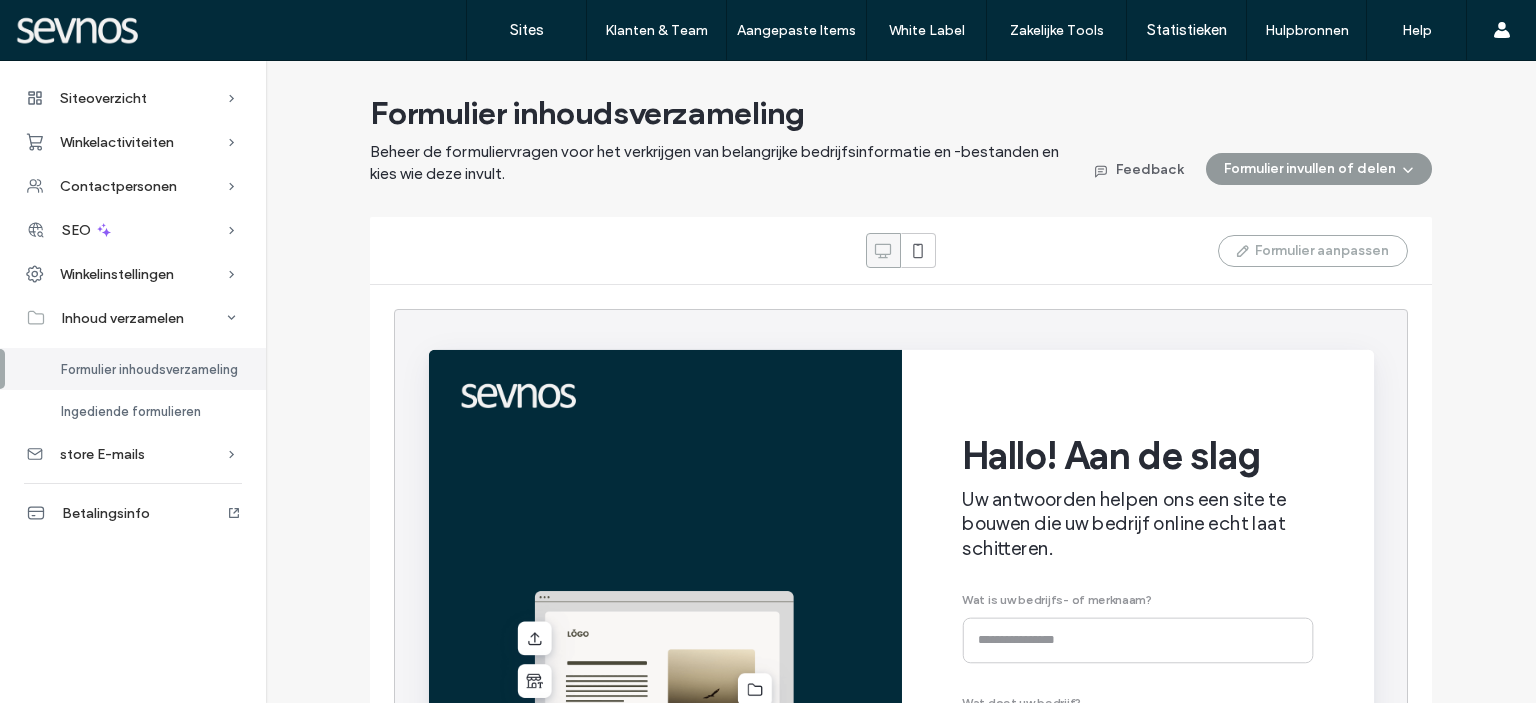 click on "Formulier invullen of delen" at bounding box center [1319, 169] 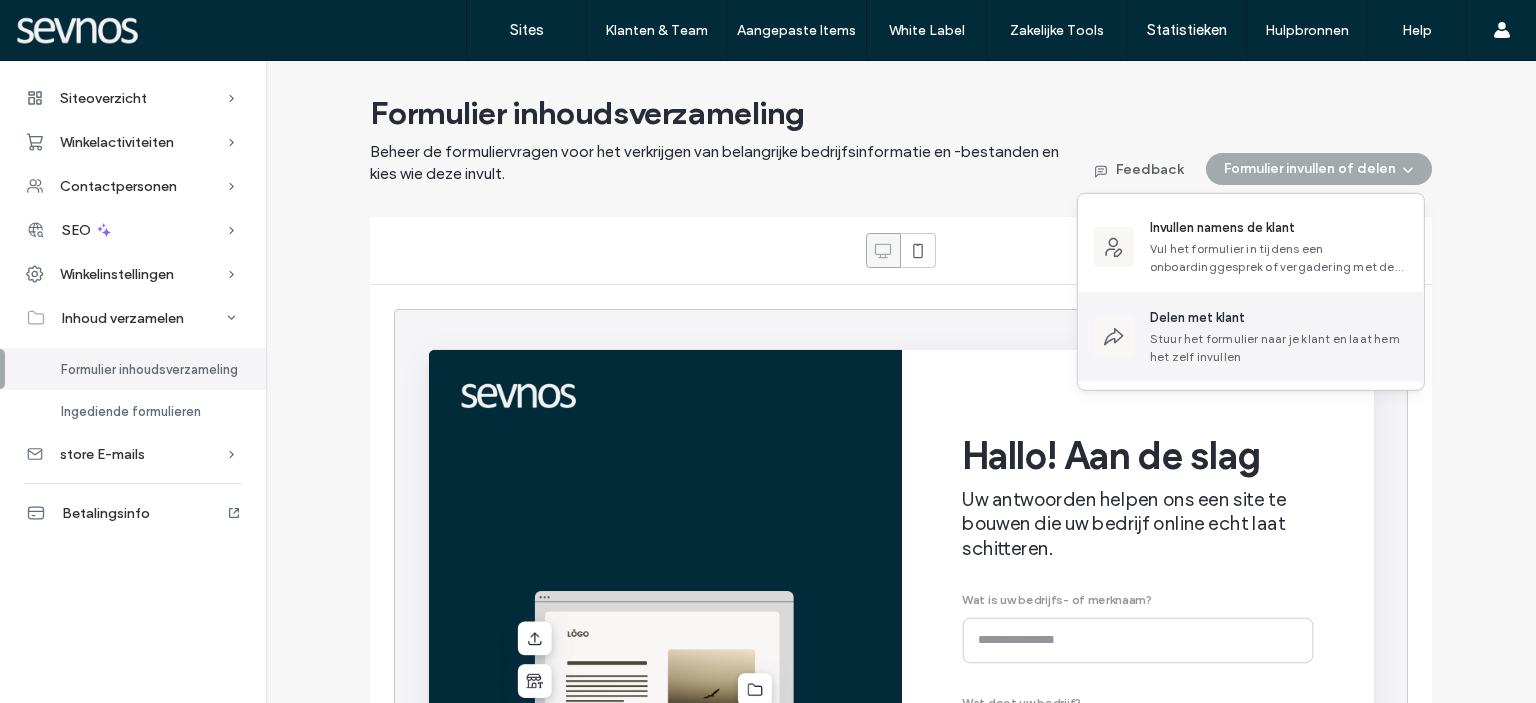click on "Stuur het formulier naar je klant en laat hem het zelf invullen" at bounding box center (1279, 348) 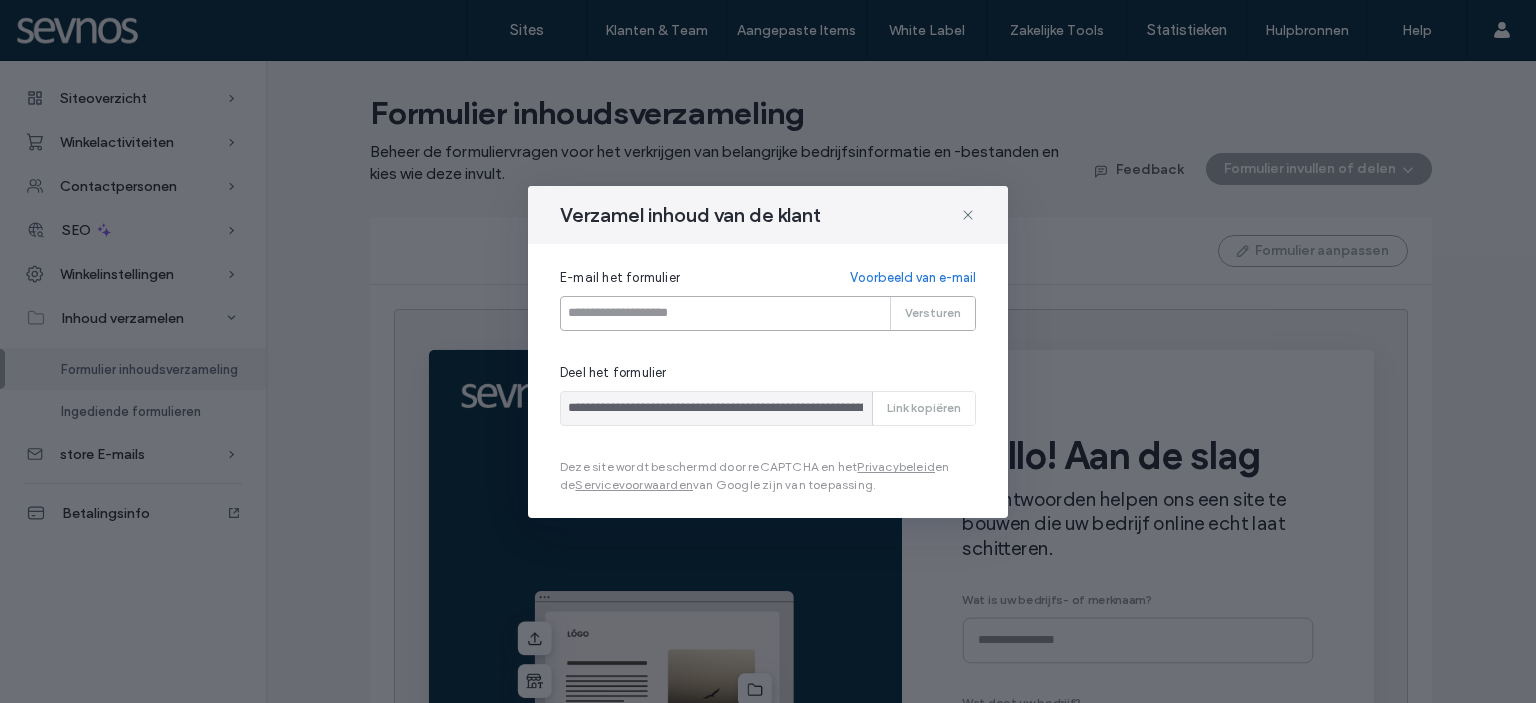 click at bounding box center [768, 313] 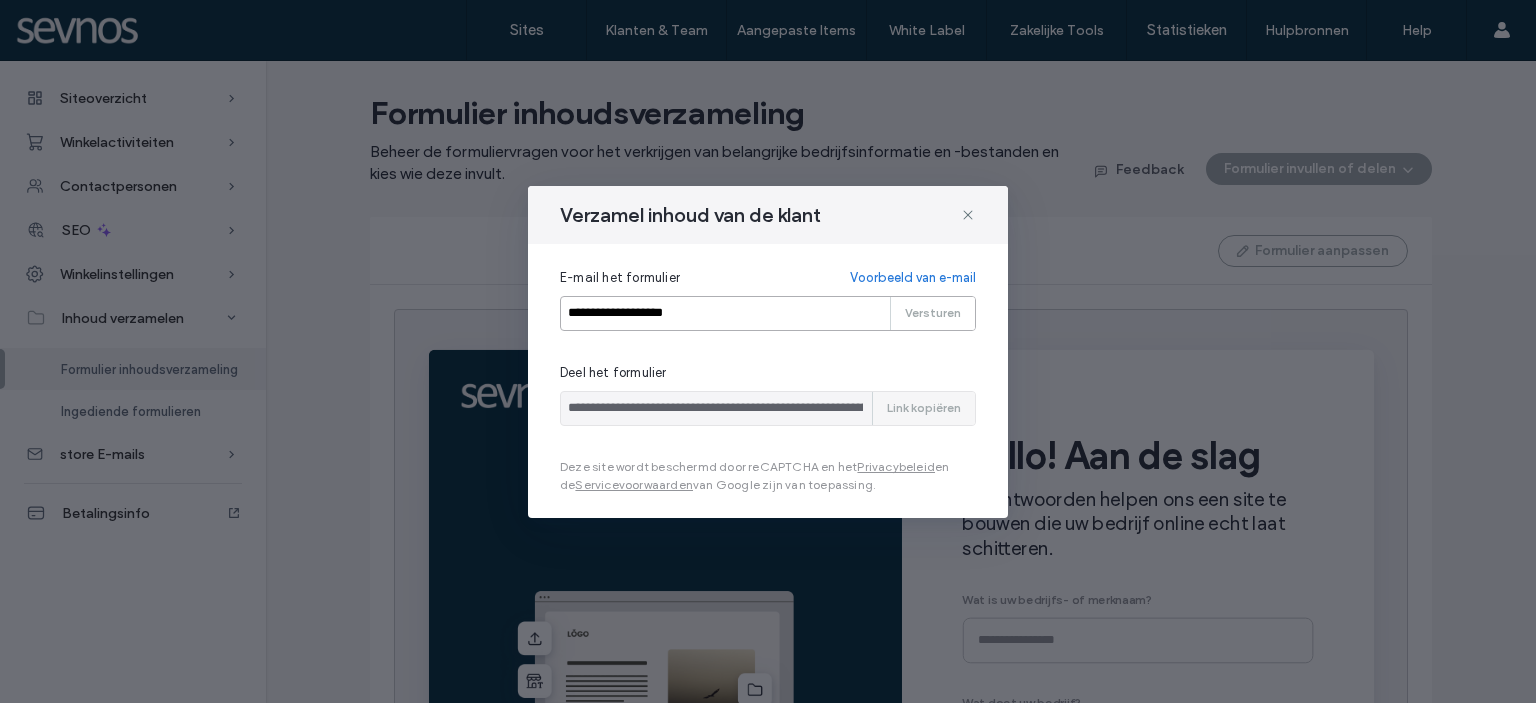 type on "**********" 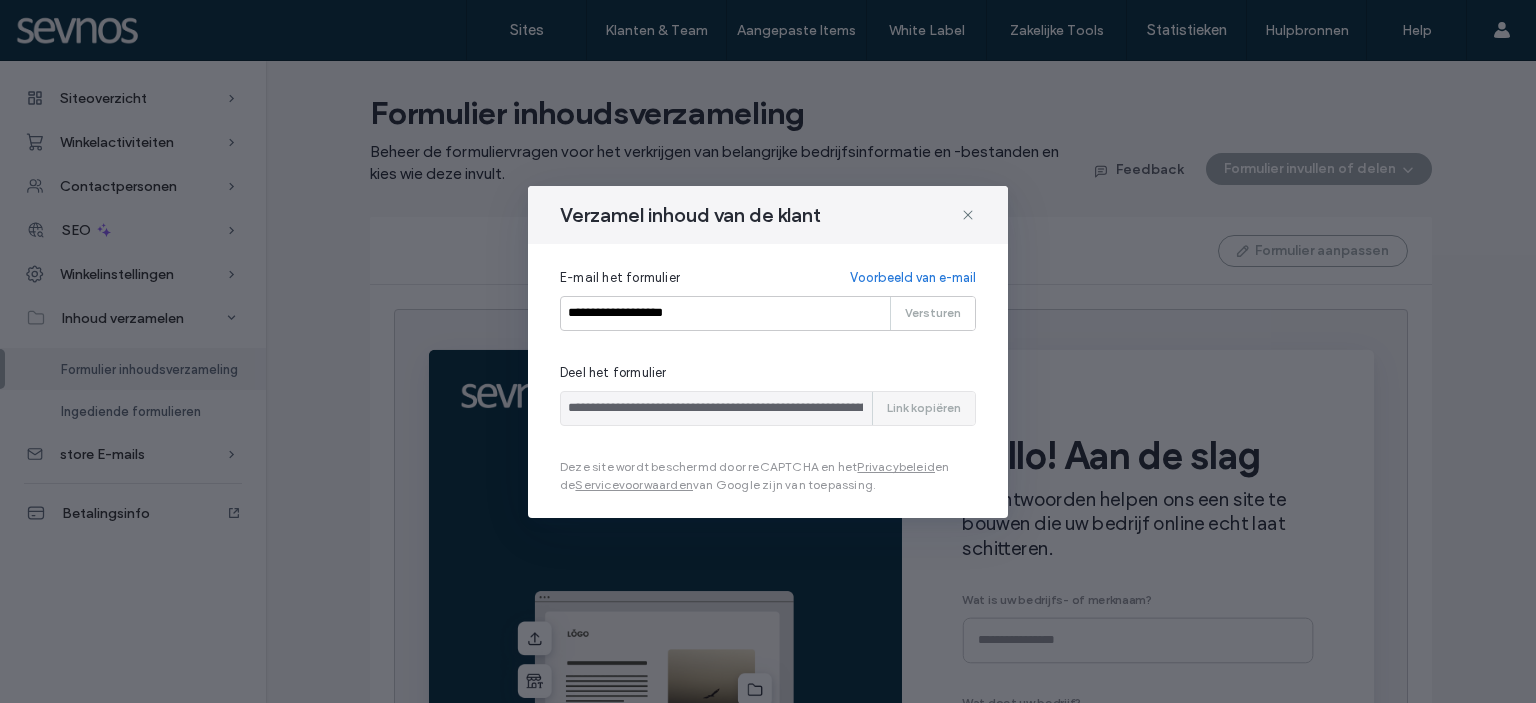 click on "Link kopiëren" at bounding box center (924, 408) 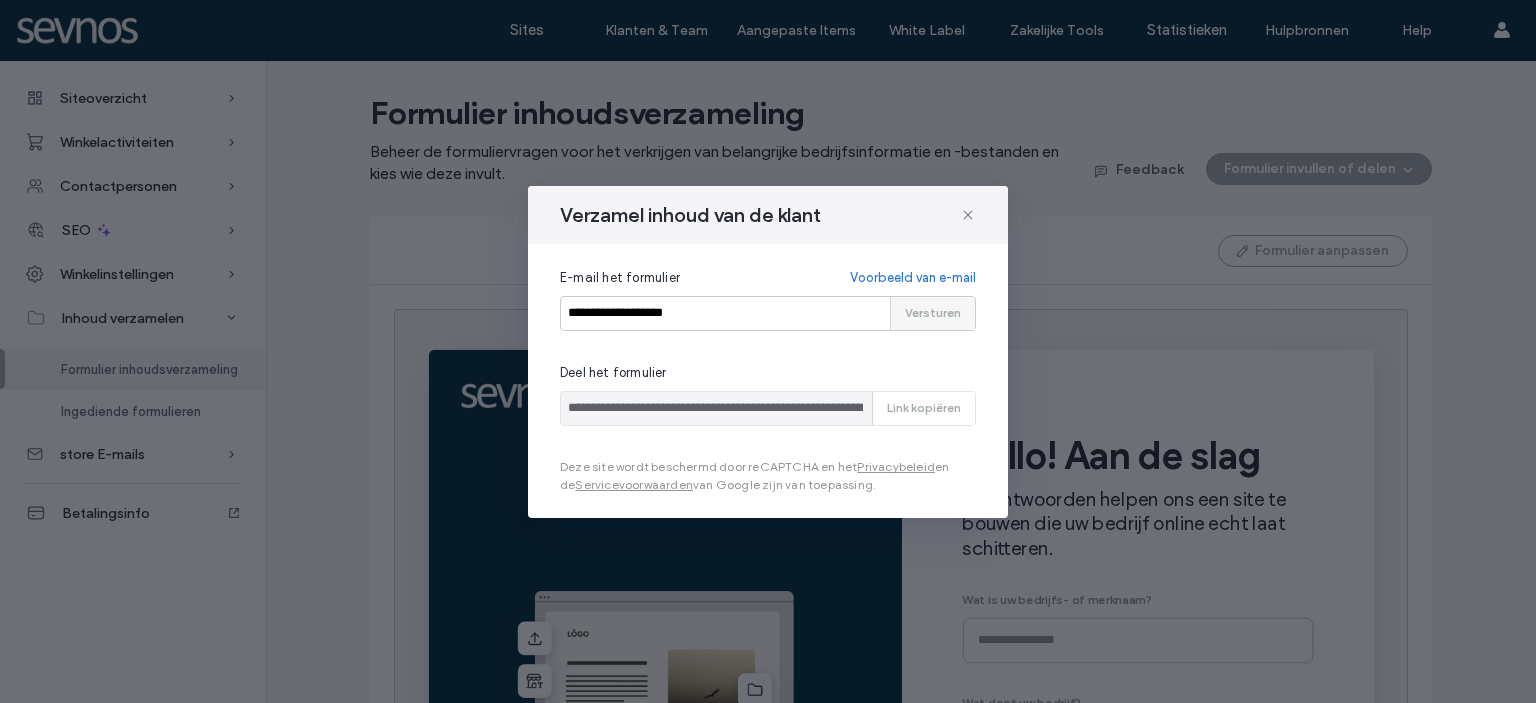 click on "Versturen" at bounding box center (933, 313) 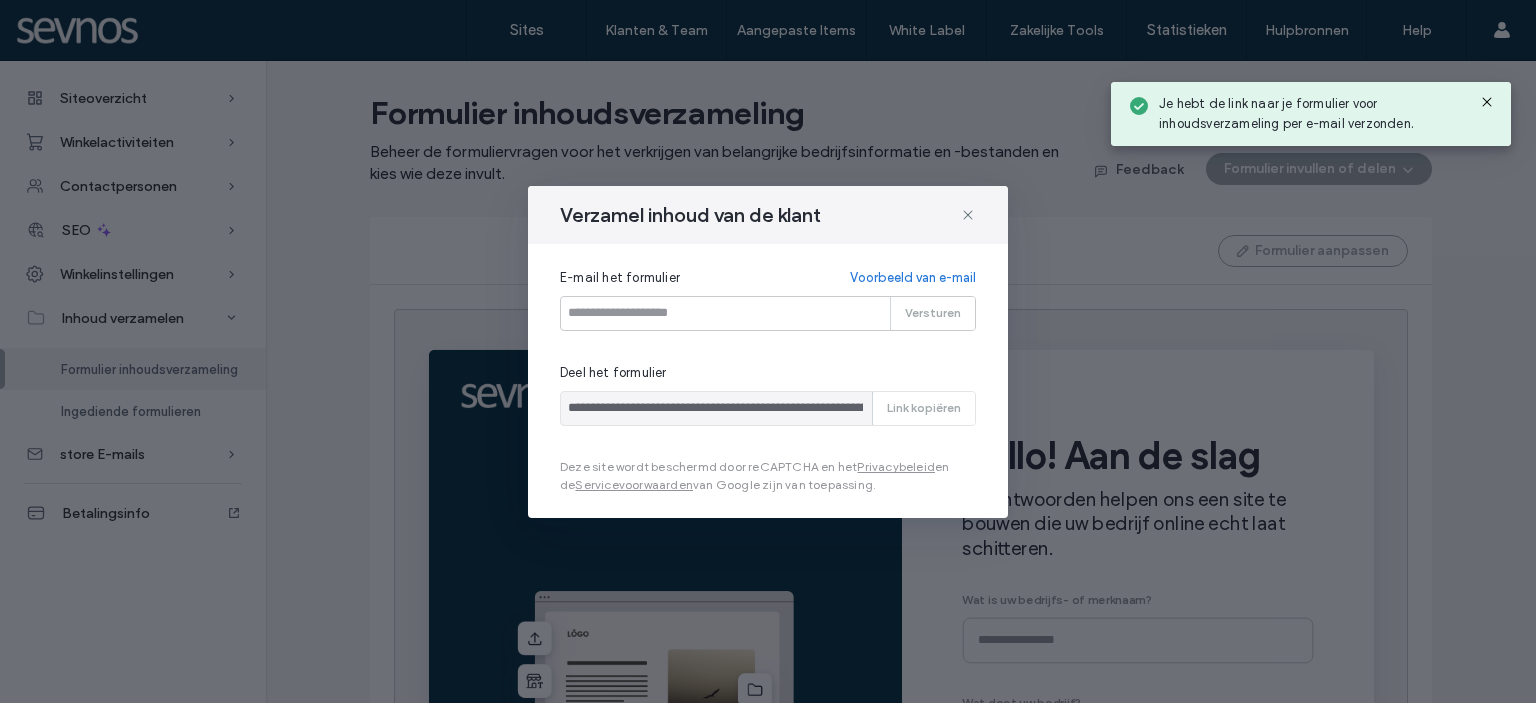 click on "Voorbeeld van e-mail" at bounding box center (913, 278) 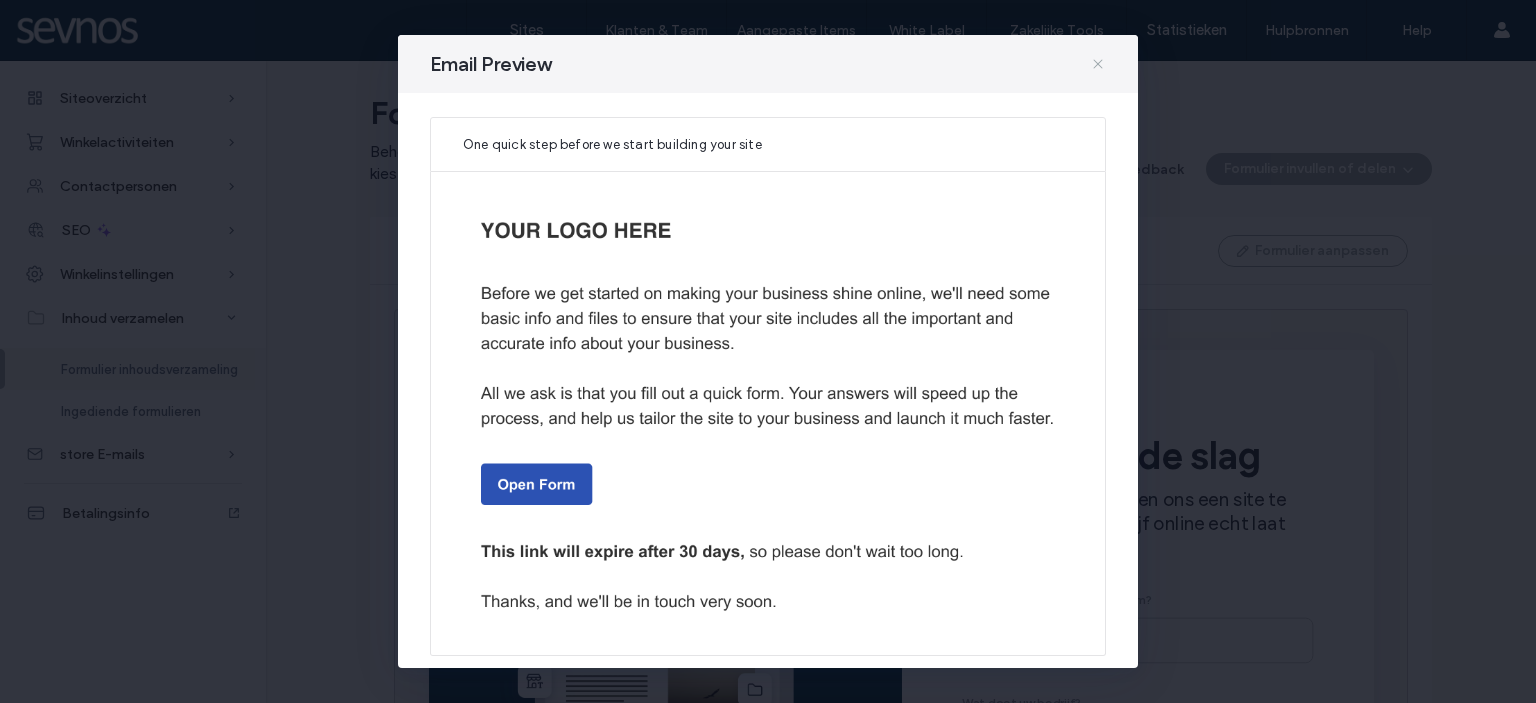 click 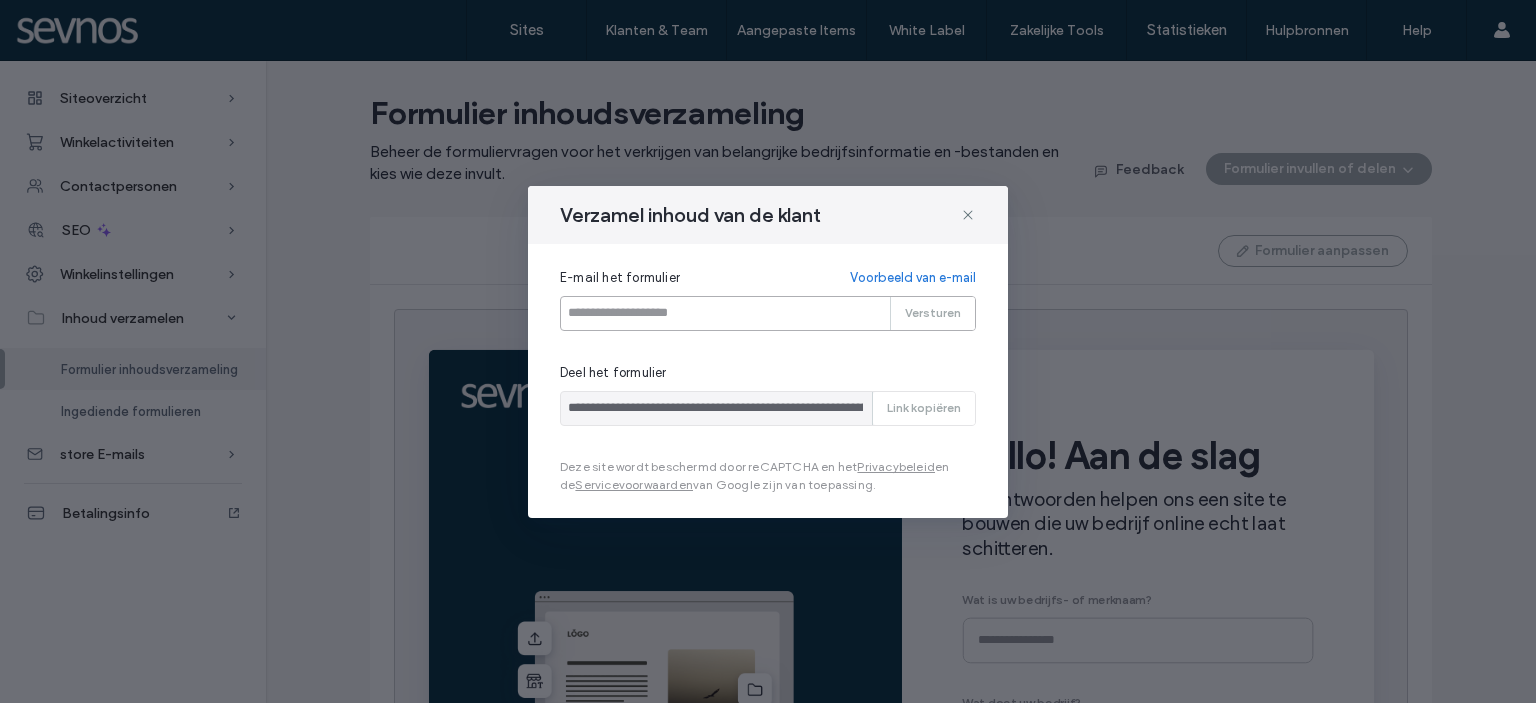 drag, startPoint x: 868, startPoint y: 314, endPoint x: 881, endPoint y: 309, distance: 13.928389 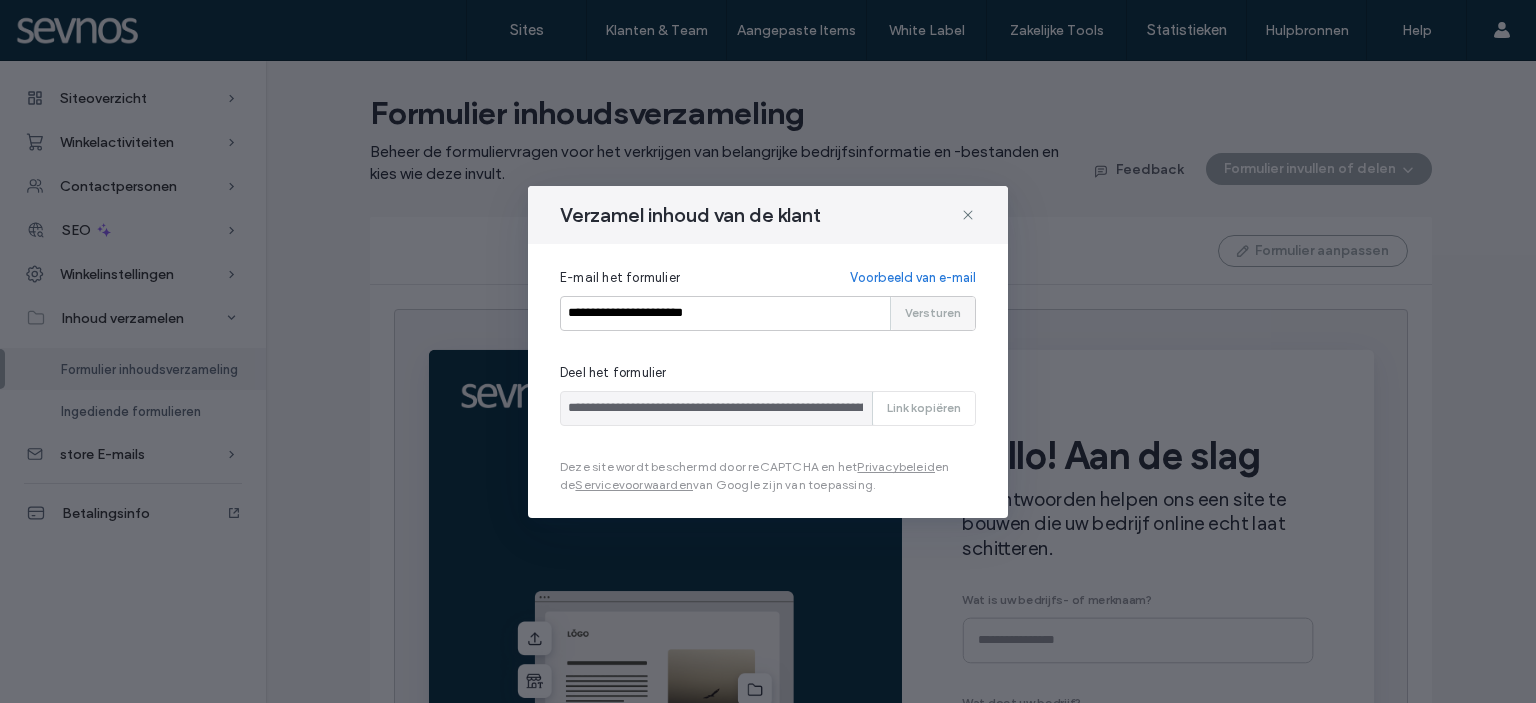 click on "Versturen" at bounding box center (933, 313) 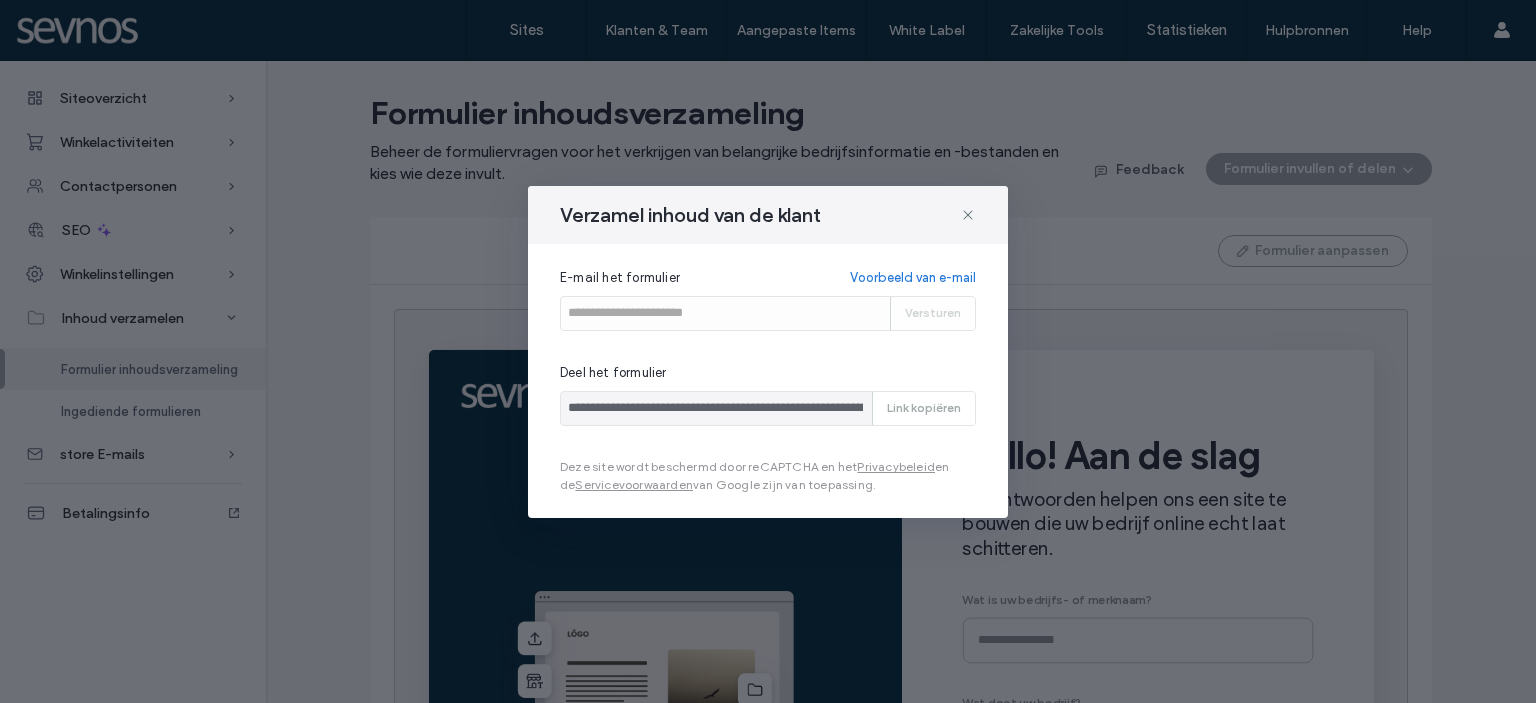 type 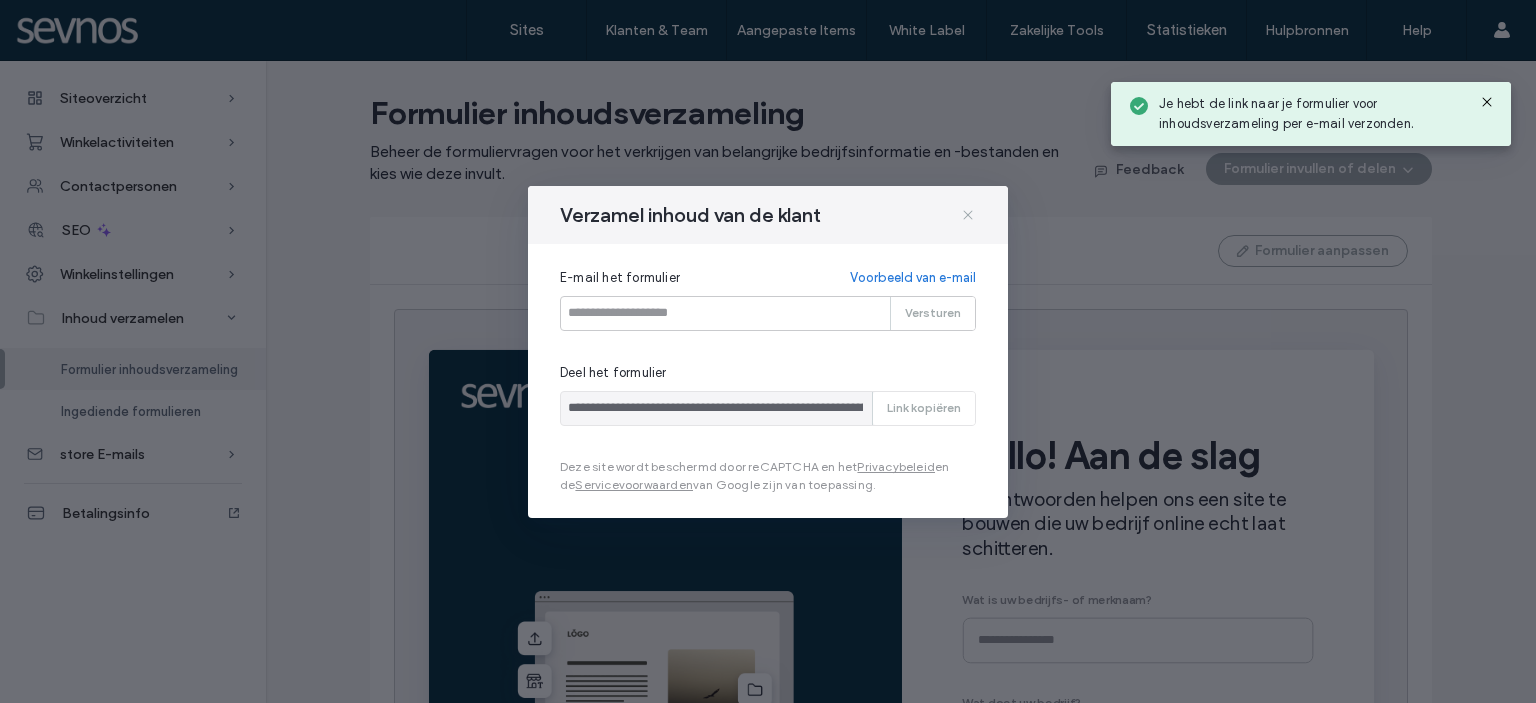 click 